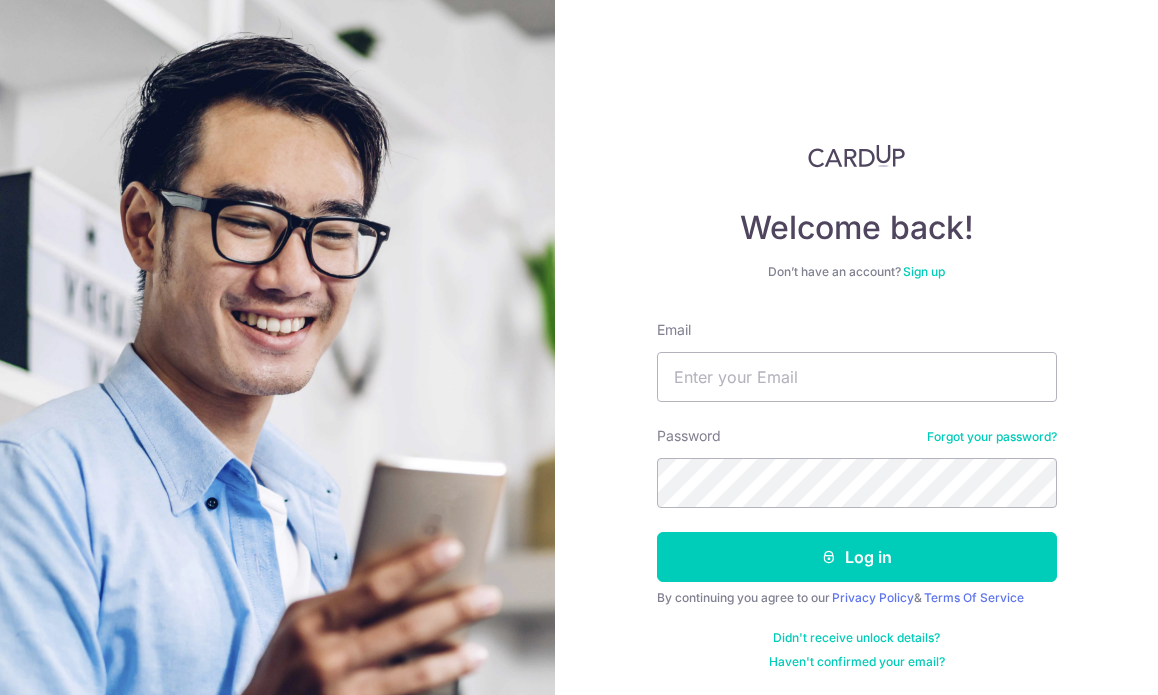 scroll, scrollTop: 0, scrollLeft: 0, axis: both 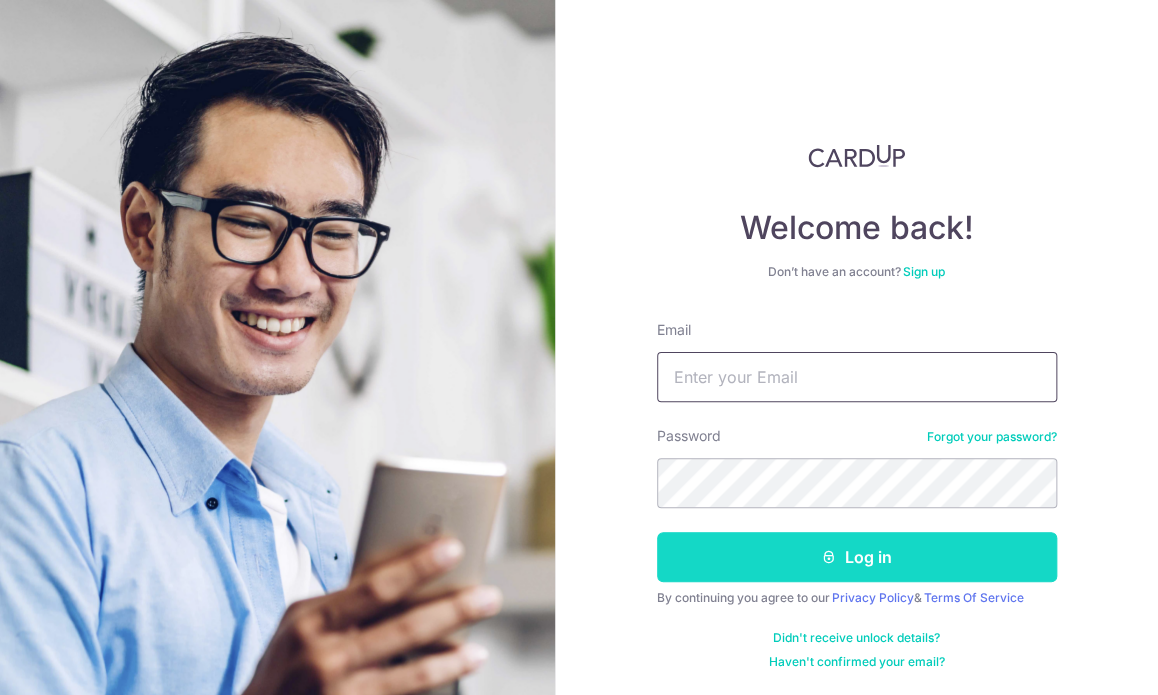 type on "[EMAIL]" 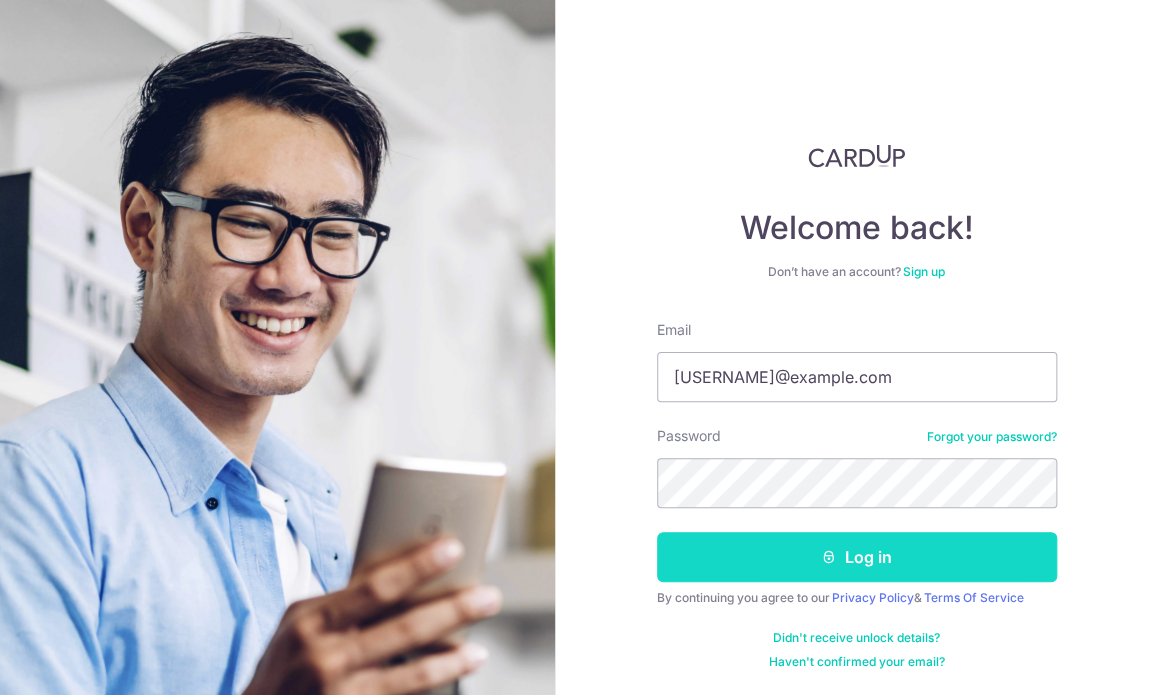 click on "Log in" at bounding box center [857, 557] 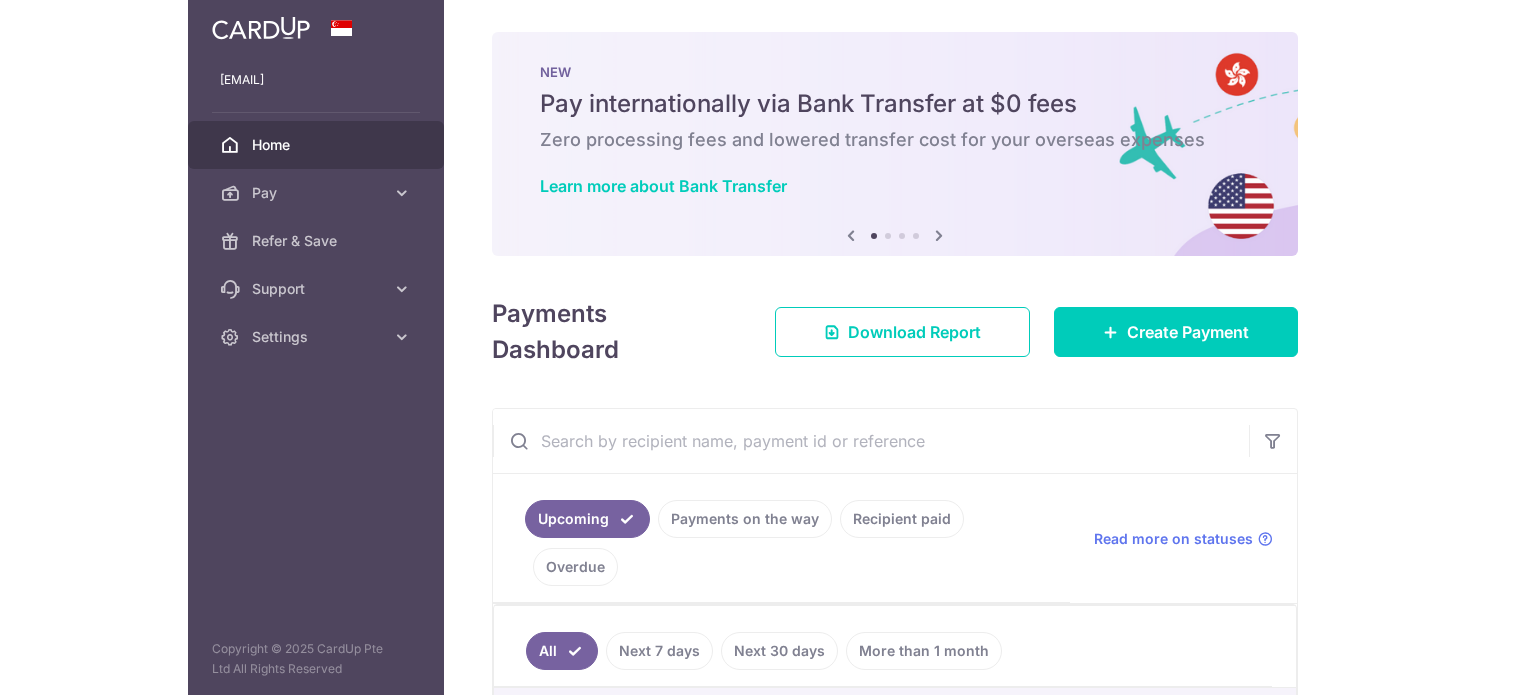 scroll, scrollTop: 0, scrollLeft: 0, axis: both 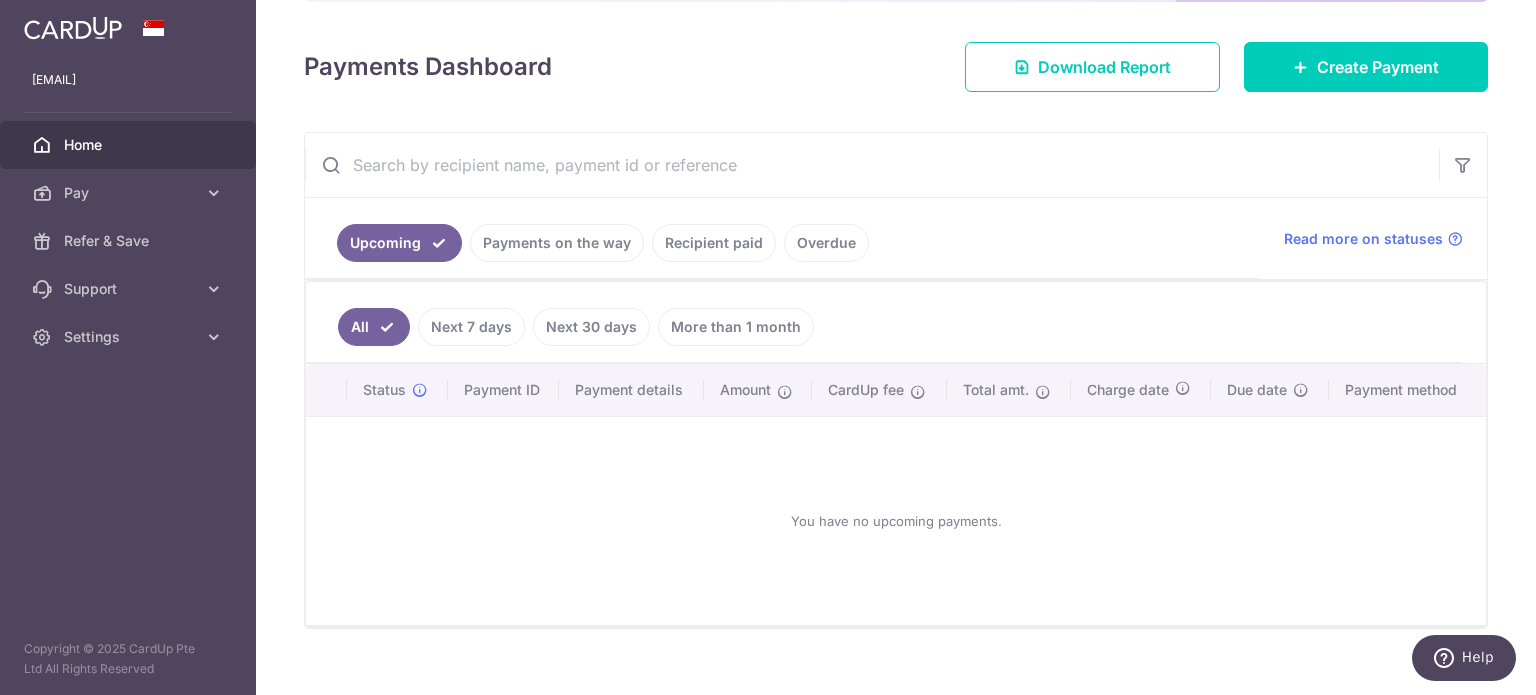 click on "Payments on the way" at bounding box center (557, 243) 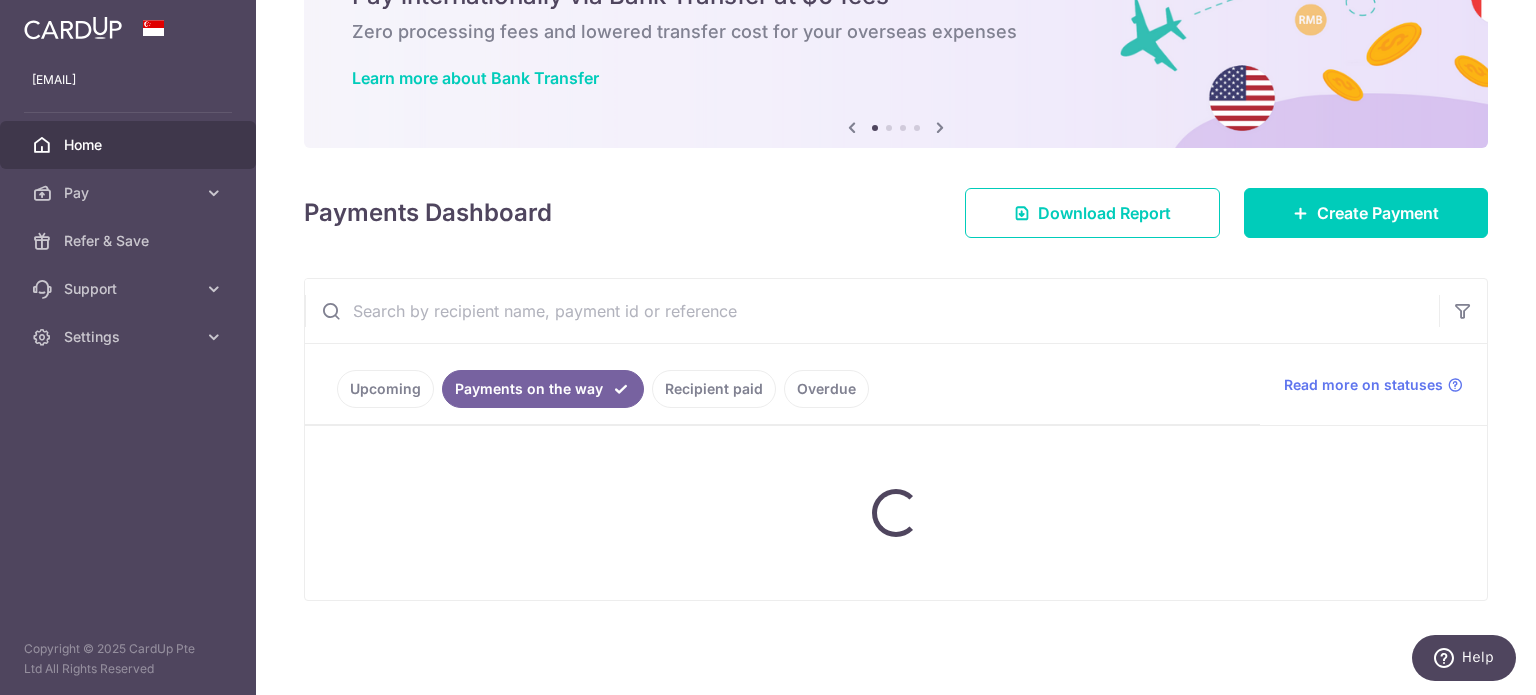 scroll, scrollTop: 194, scrollLeft: 0, axis: vertical 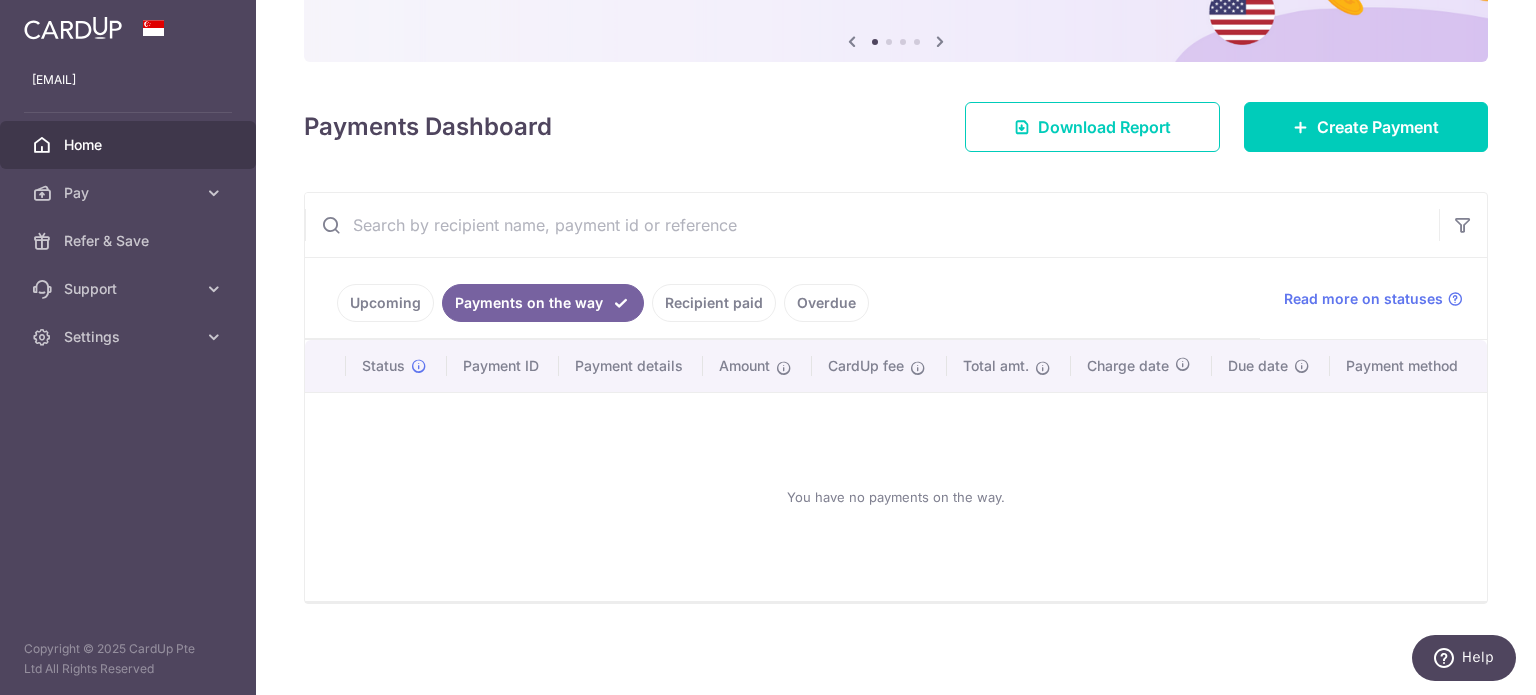 click on "Recipient paid" at bounding box center [714, 303] 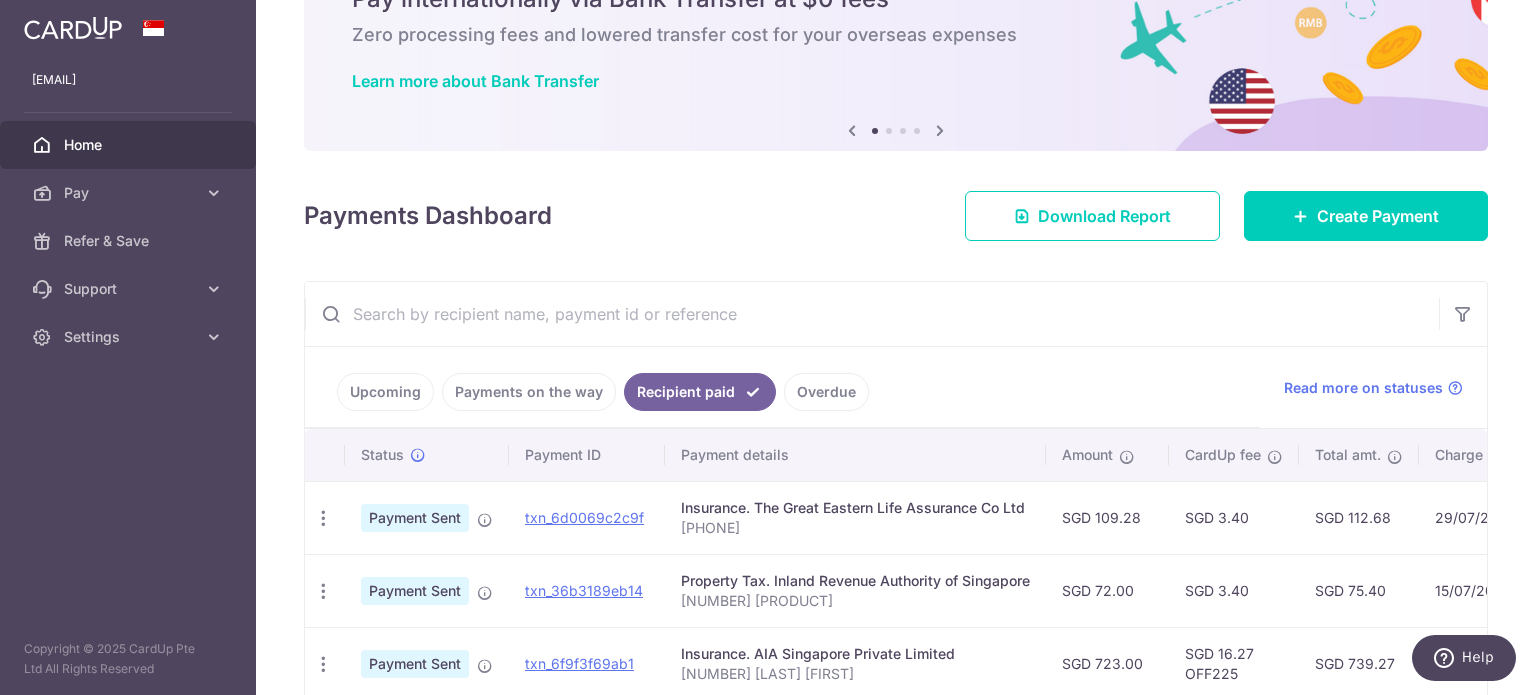 scroll, scrollTop: 254, scrollLeft: 0, axis: vertical 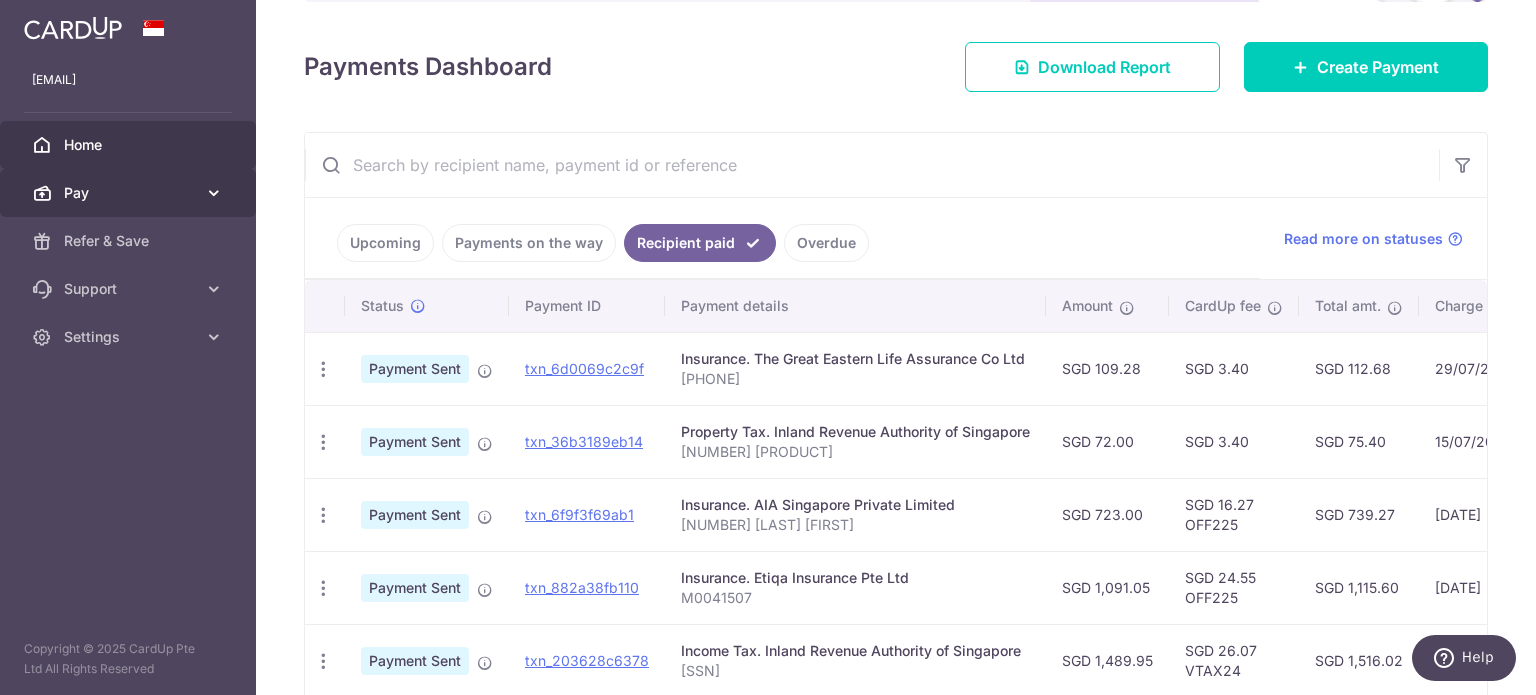 click at bounding box center [214, 193] 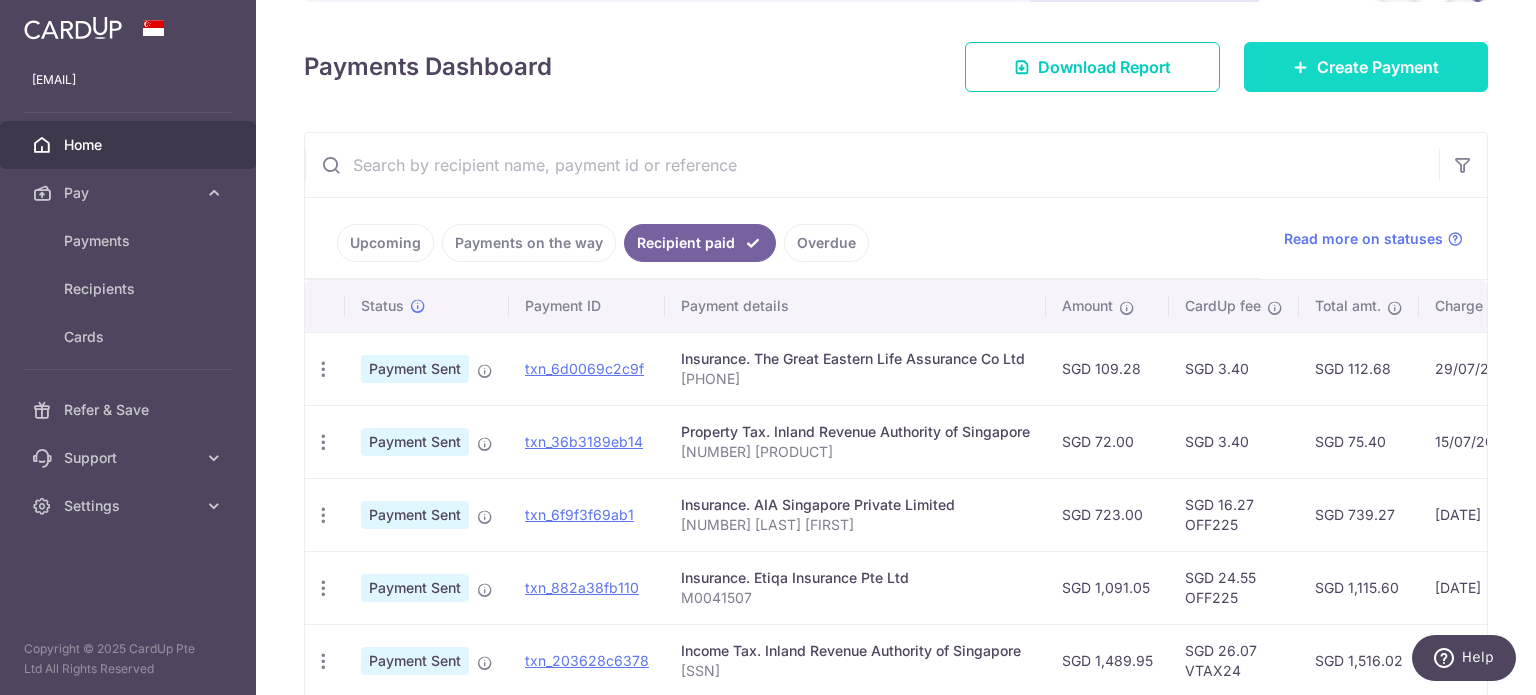 click on "Create Payment" at bounding box center [1378, 67] 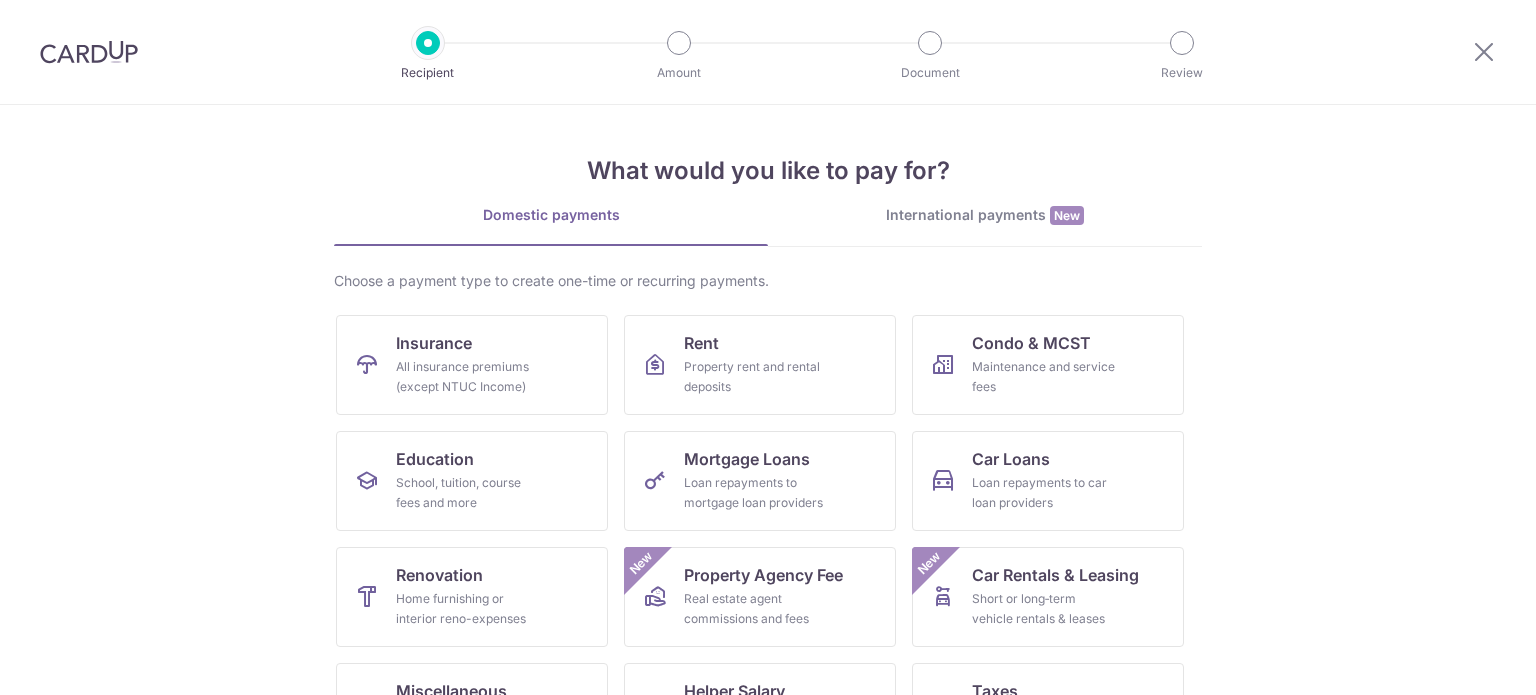 scroll, scrollTop: 0, scrollLeft: 0, axis: both 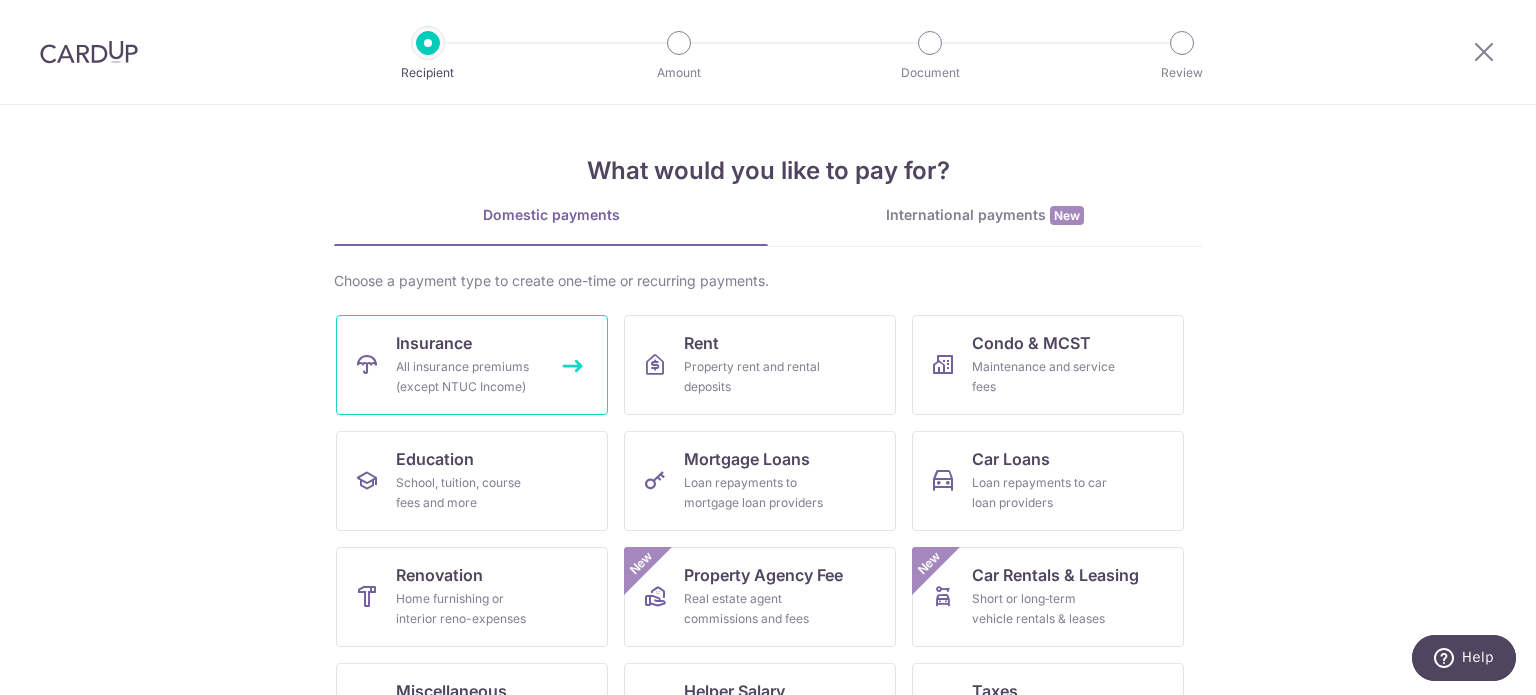 click on "Insurance All insurance premiums (except NTUC Income)" at bounding box center [472, 365] 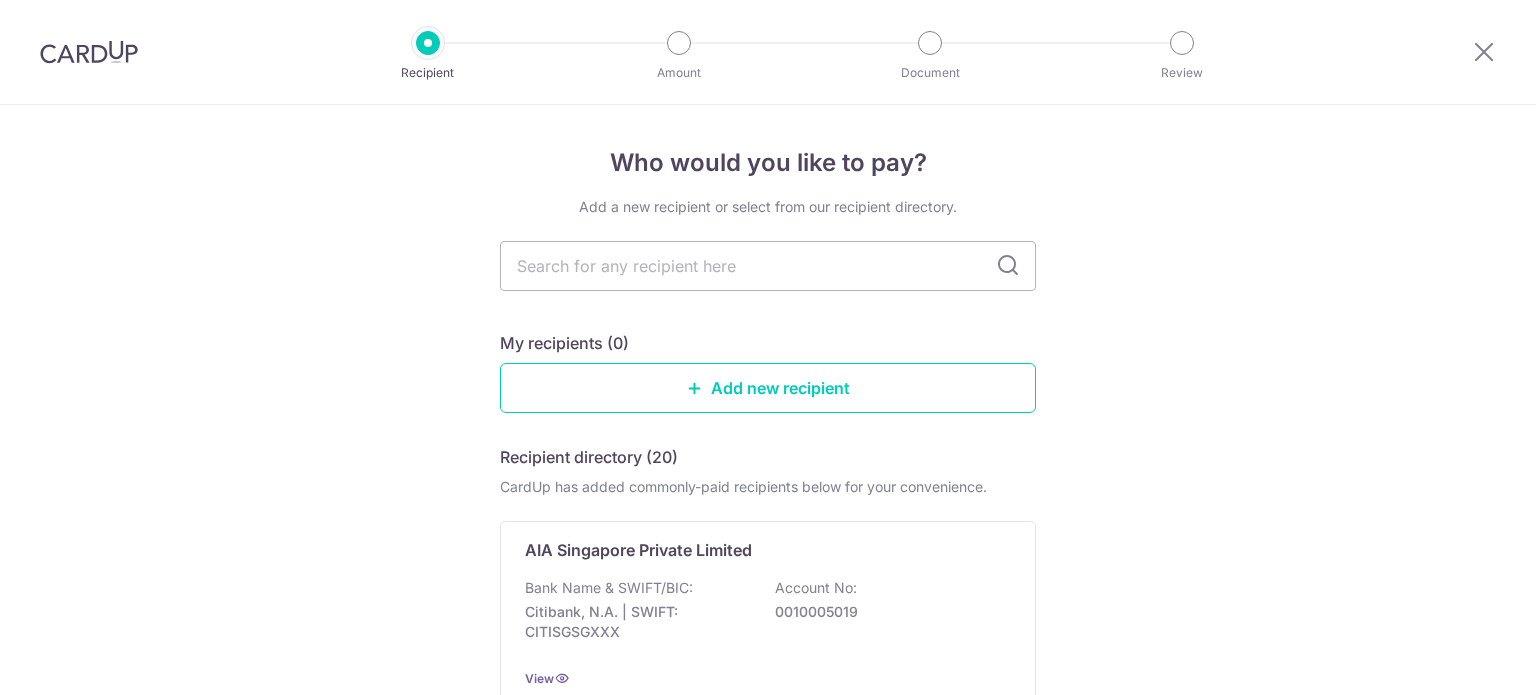 scroll, scrollTop: 0, scrollLeft: 0, axis: both 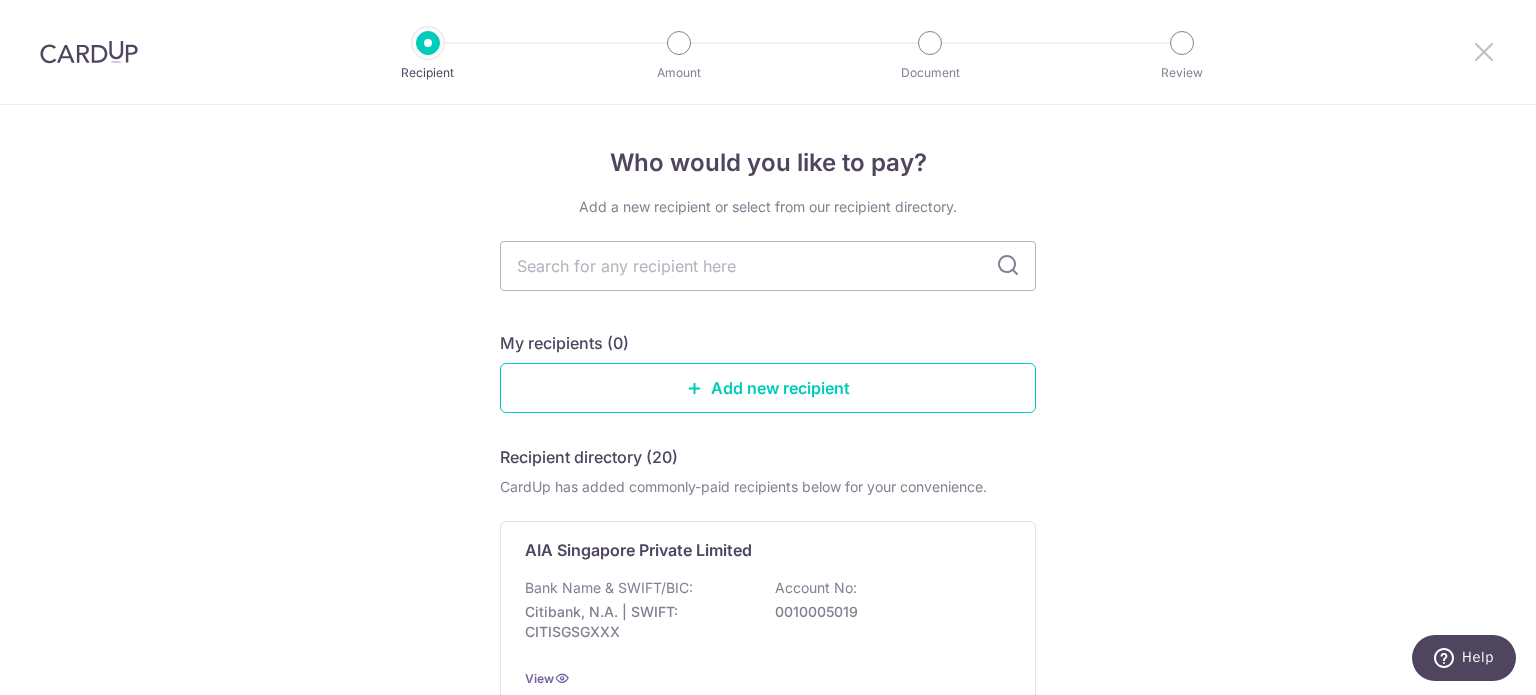click at bounding box center [1484, 51] 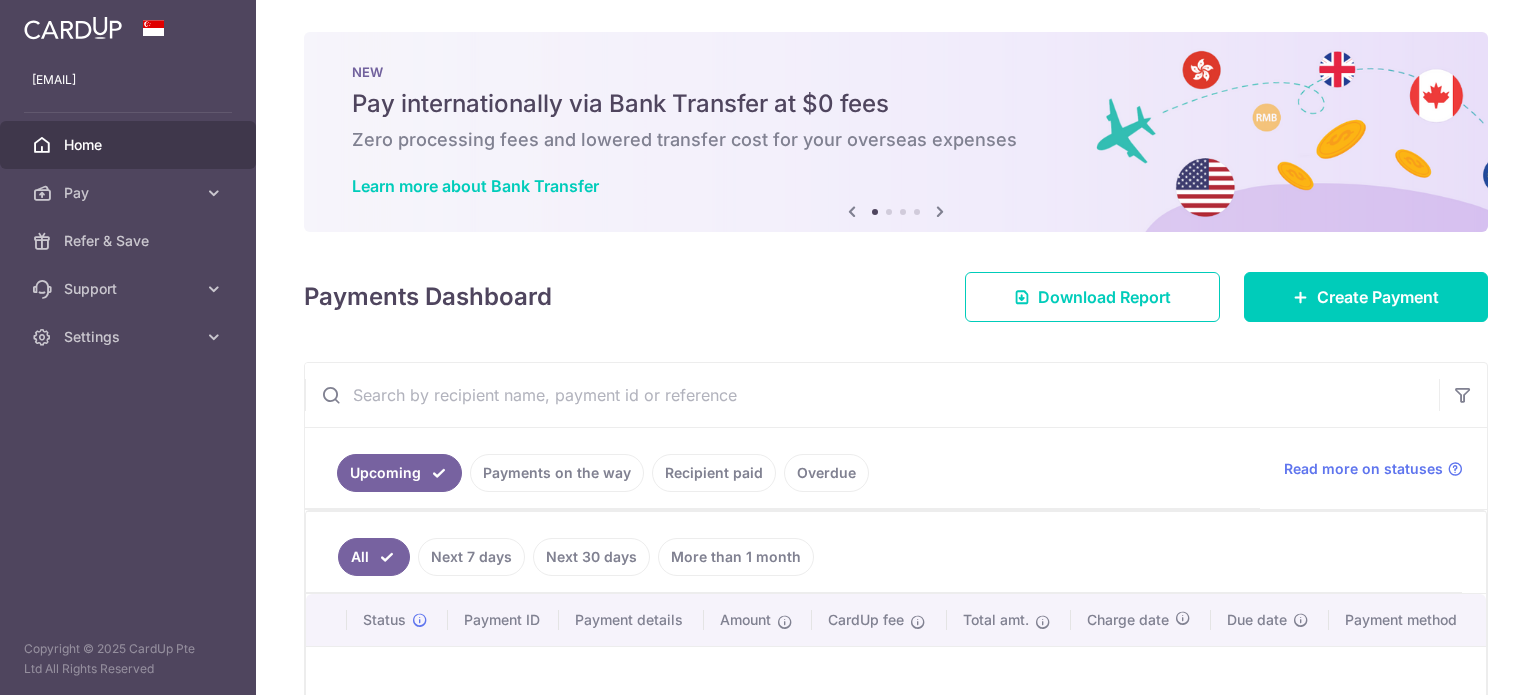 scroll, scrollTop: 0, scrollLeft: 0, axis: both 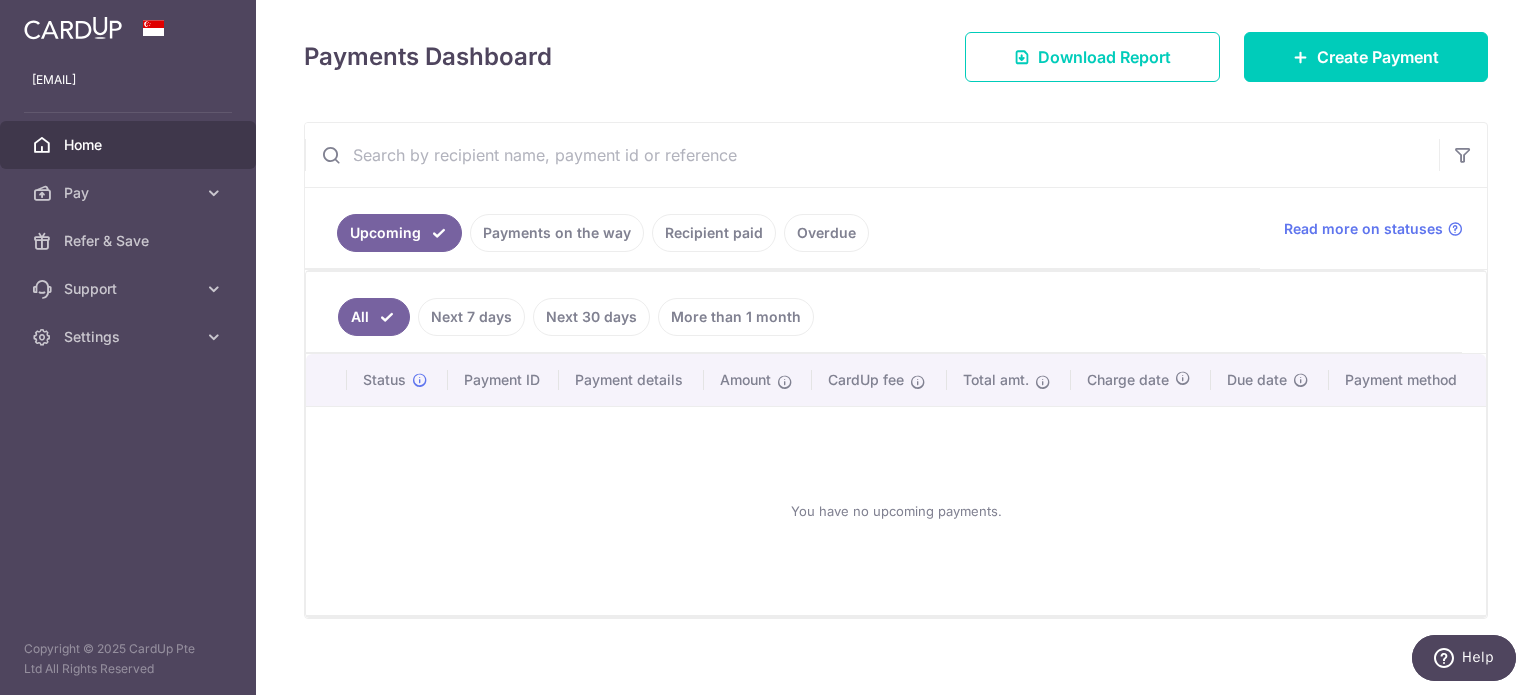 click on "Recipient paid" at bounding box center (714, 233) 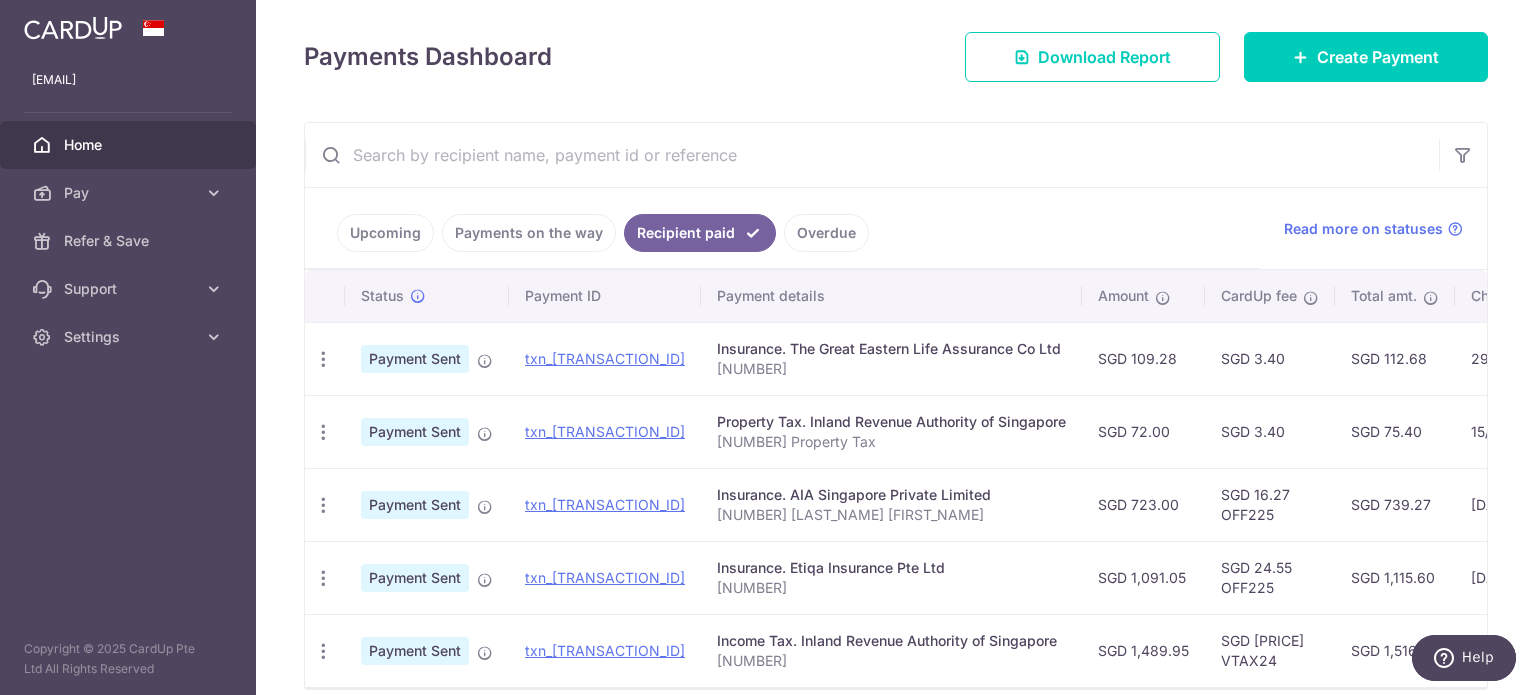 scroll, scrollTop: 336, scrollLeft: 0, axis: vertical 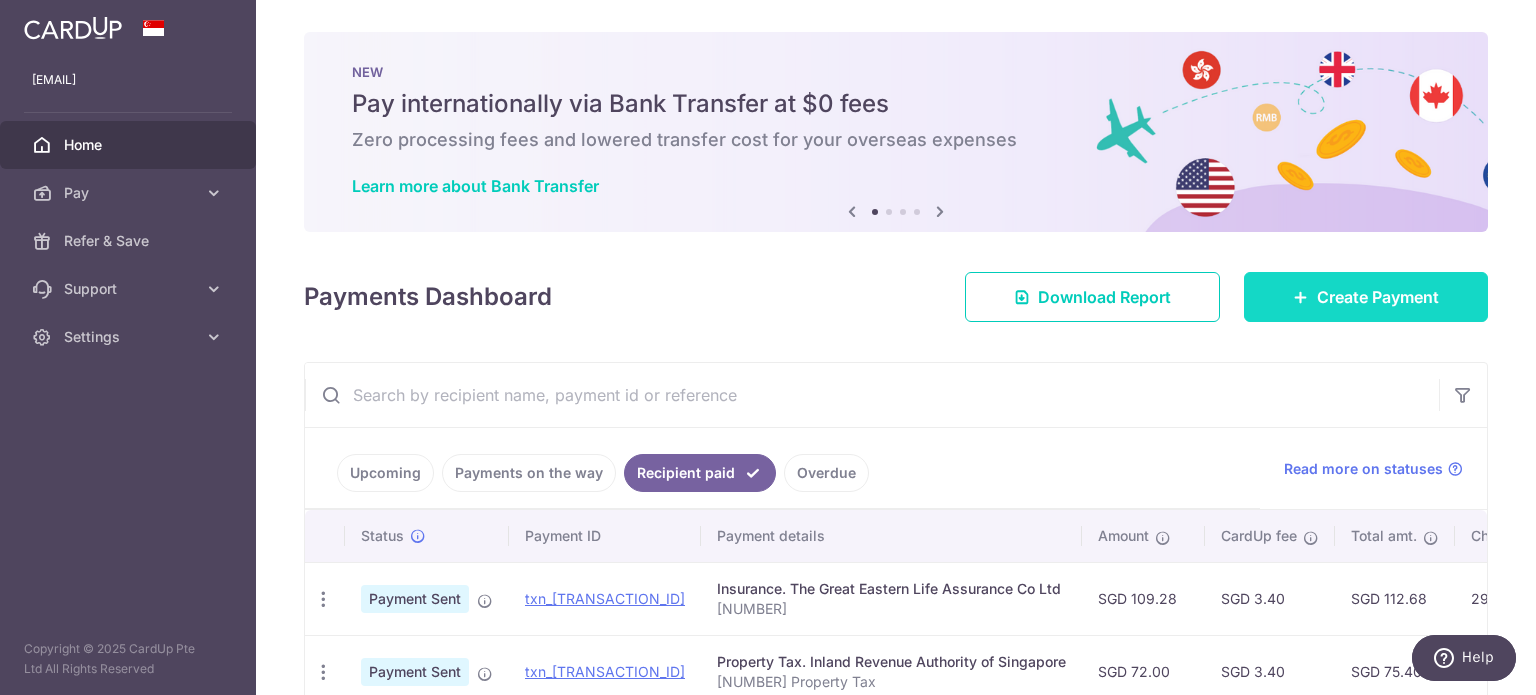 click on "Create Payment" at bounding box center (1366, 297) 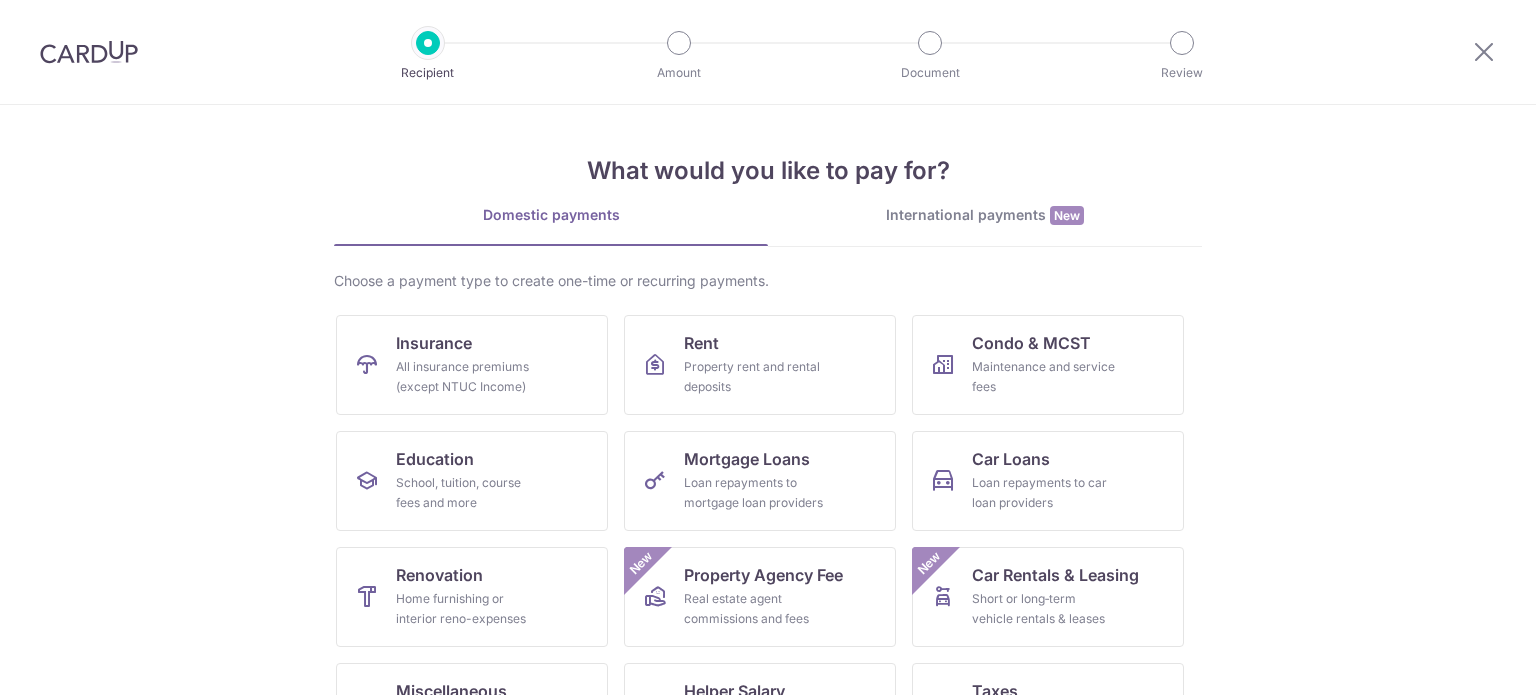 scroll, scrollTop: 0, scrollLeft: 0, axis: both 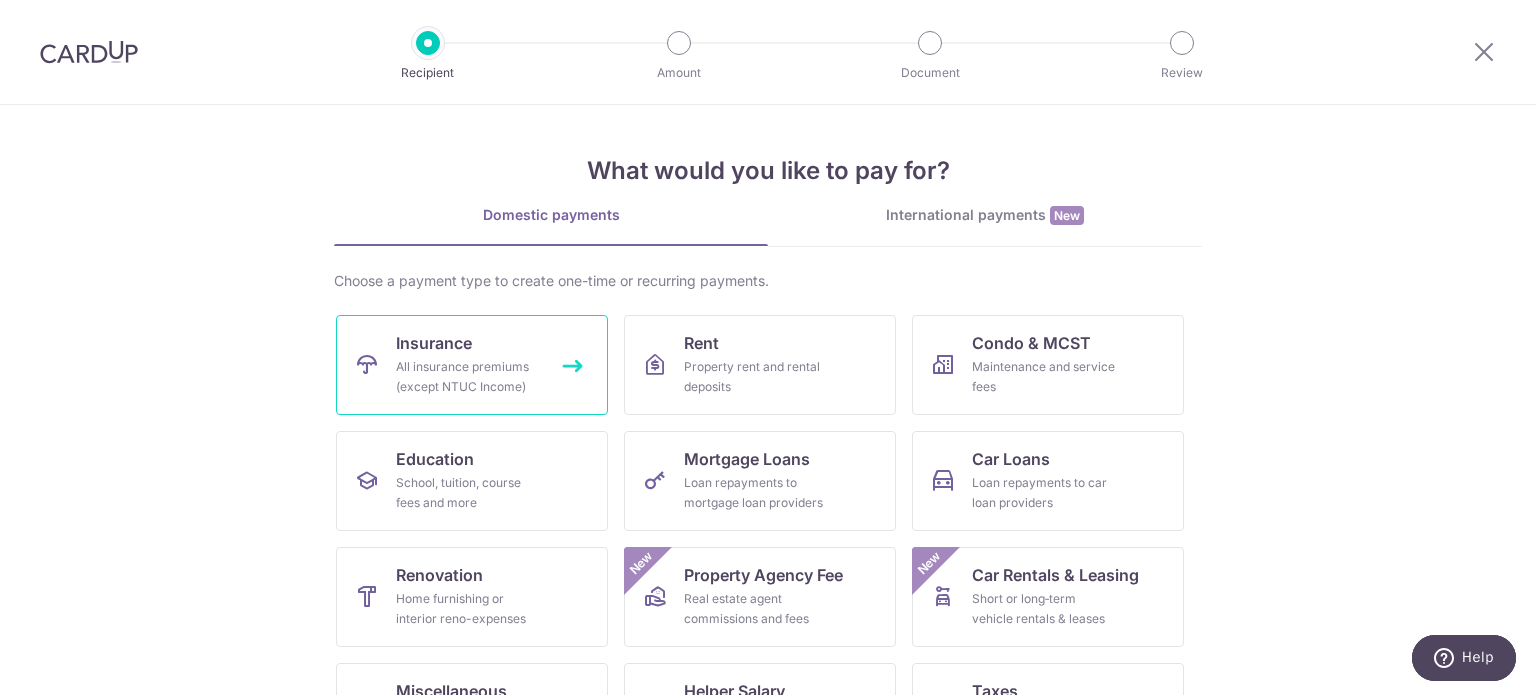 click on "Insurance All insurance premiums (except NTUC Income)" at bounding box center (472, 365) 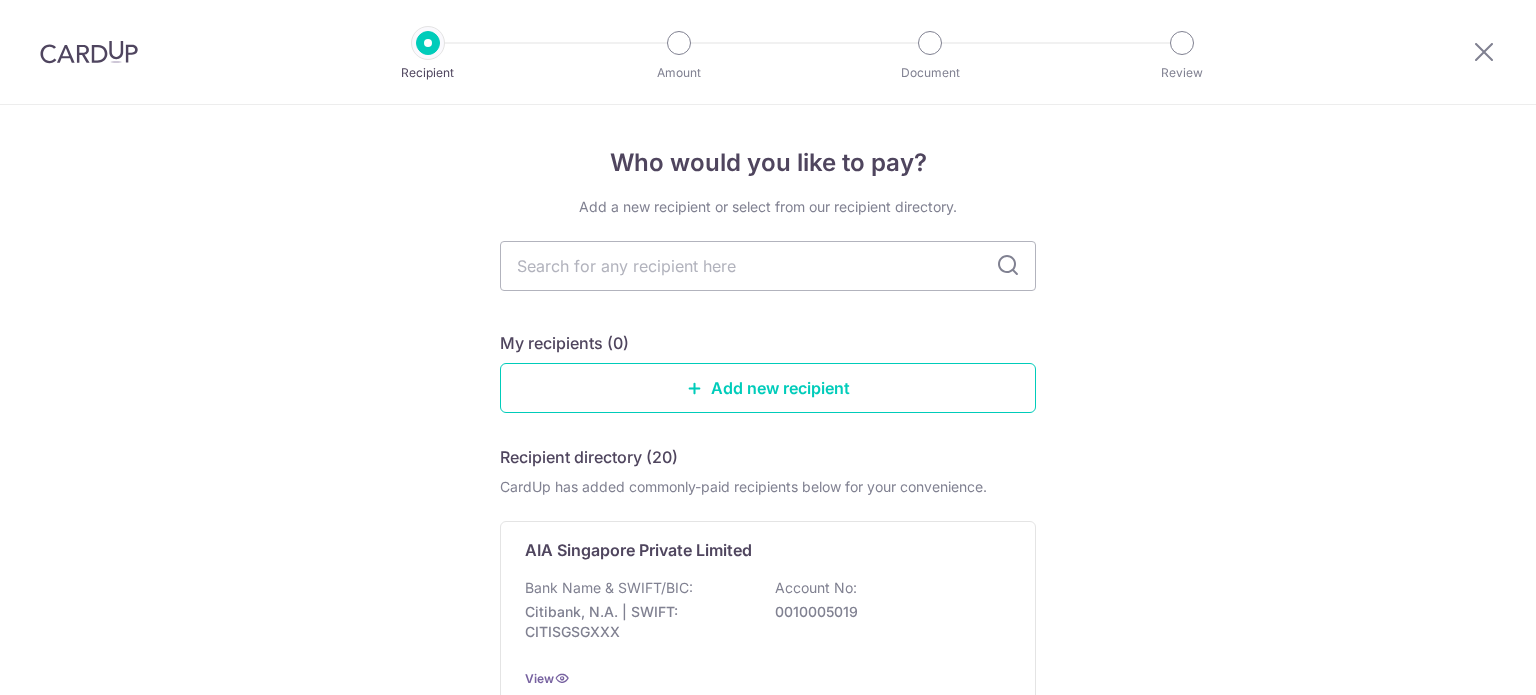 scroll, scrollTop: 0, scrollLeft: 0, axis: both 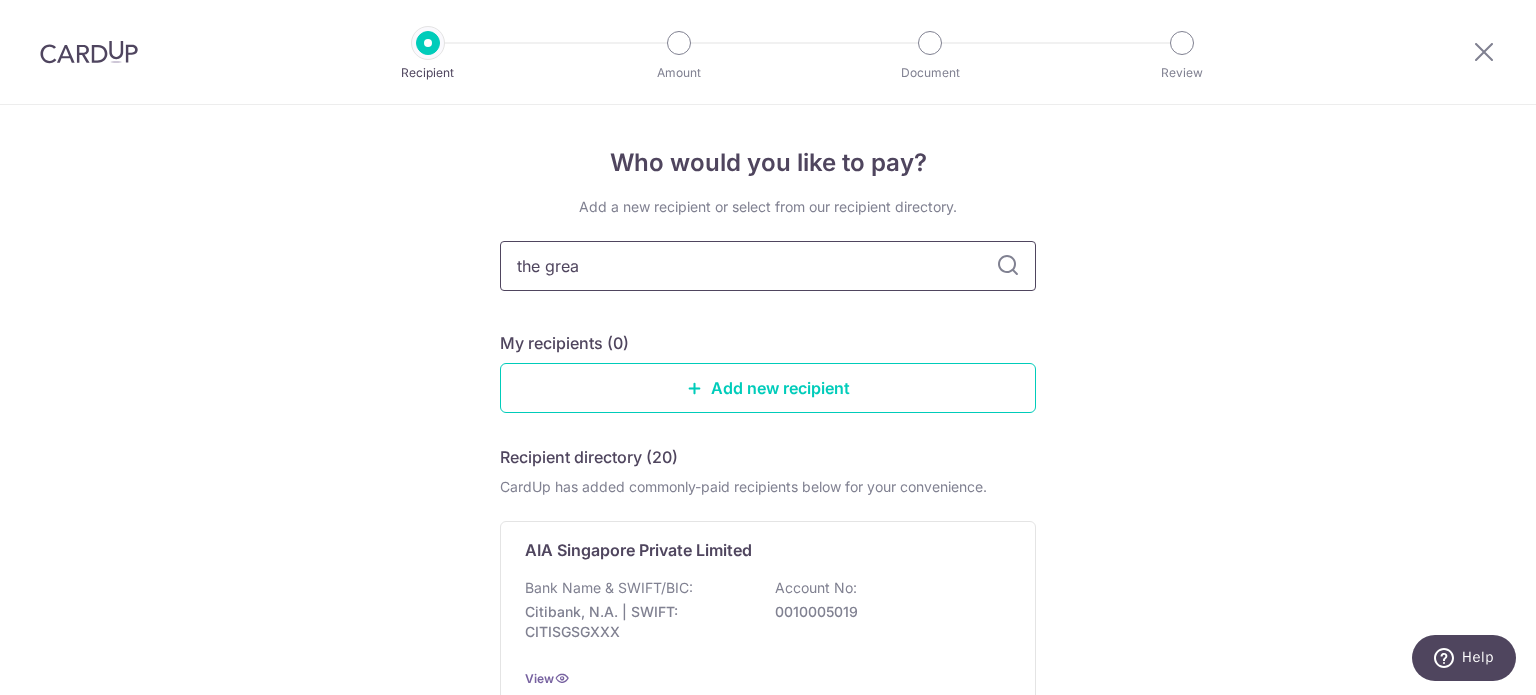 type on "the great" 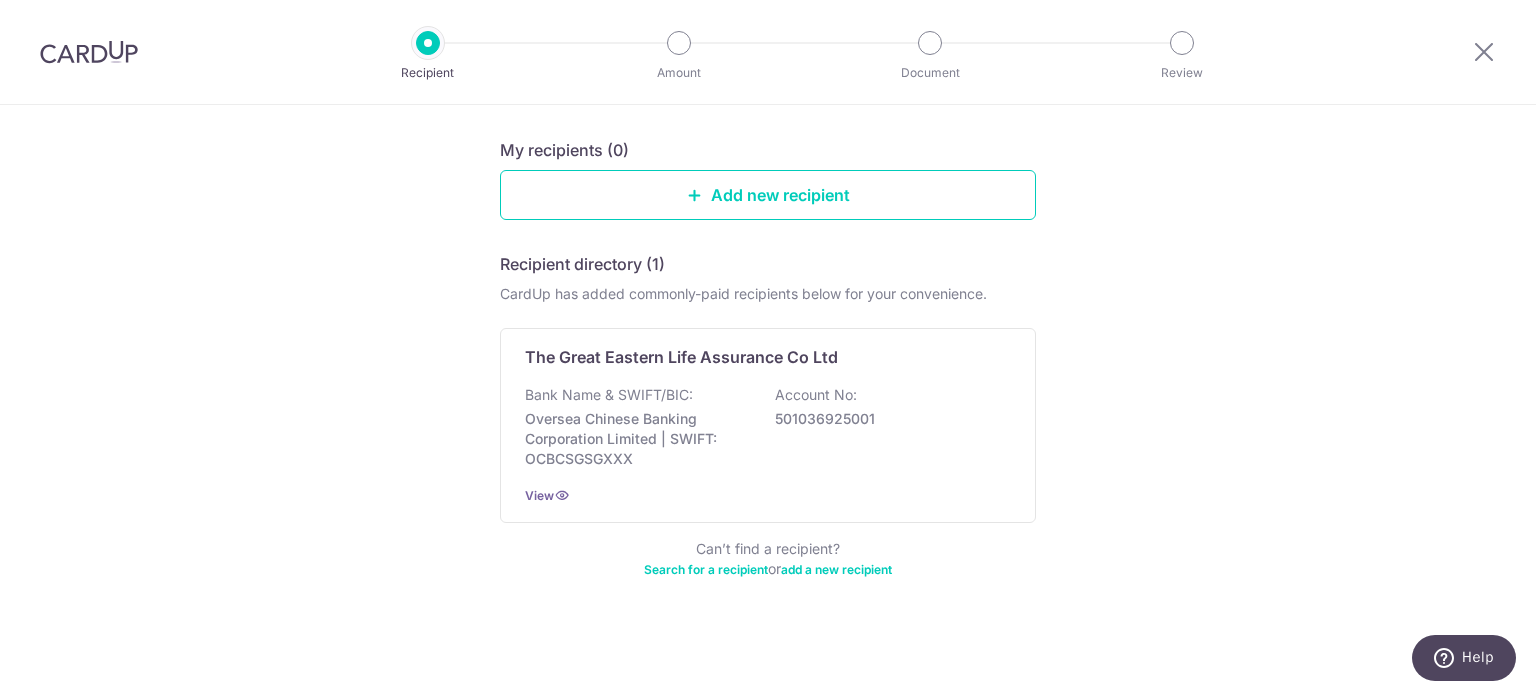 scroll, scrollTop: 193, scrollLeft: 0, axis: vertical 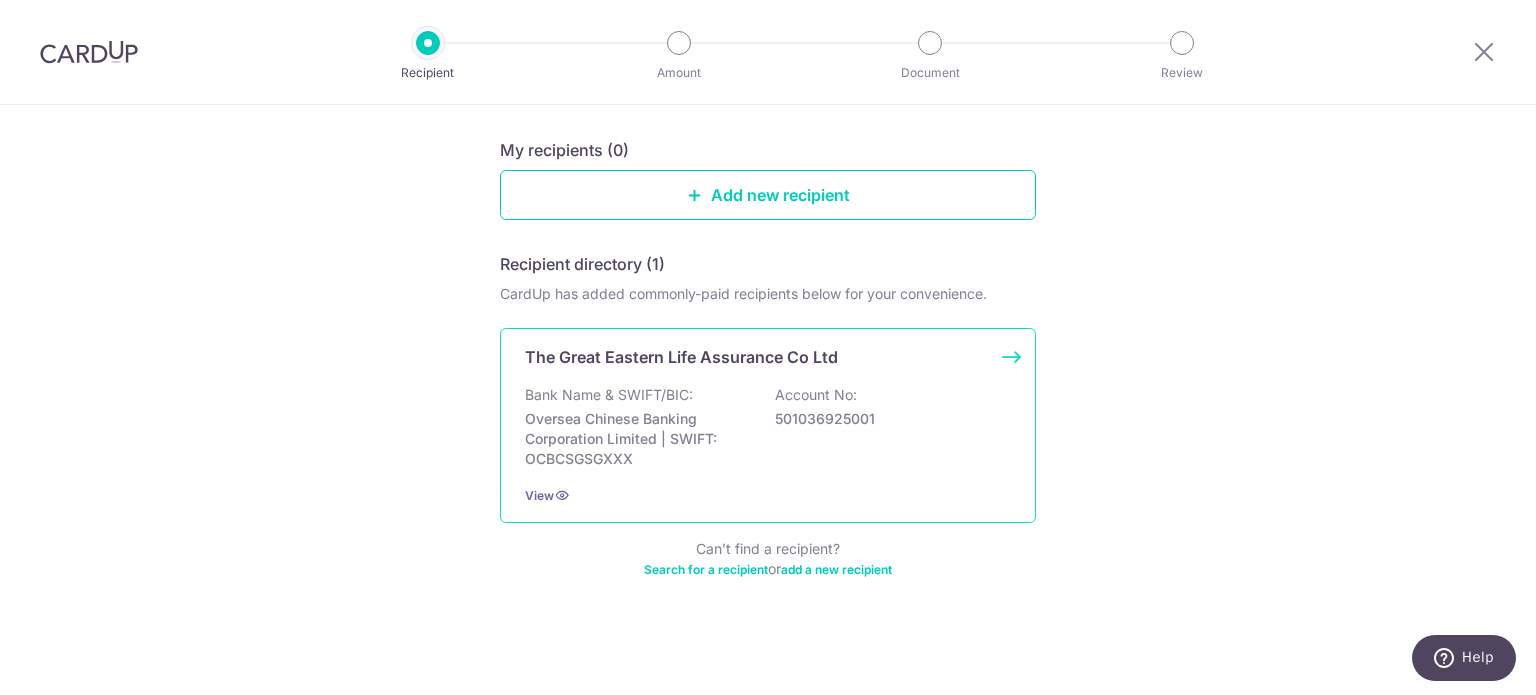 click on "Oversea Chinese Banking Corporation Limited | SWIFT: OCBCSGSGXXX" at bounding box center (637, 439) 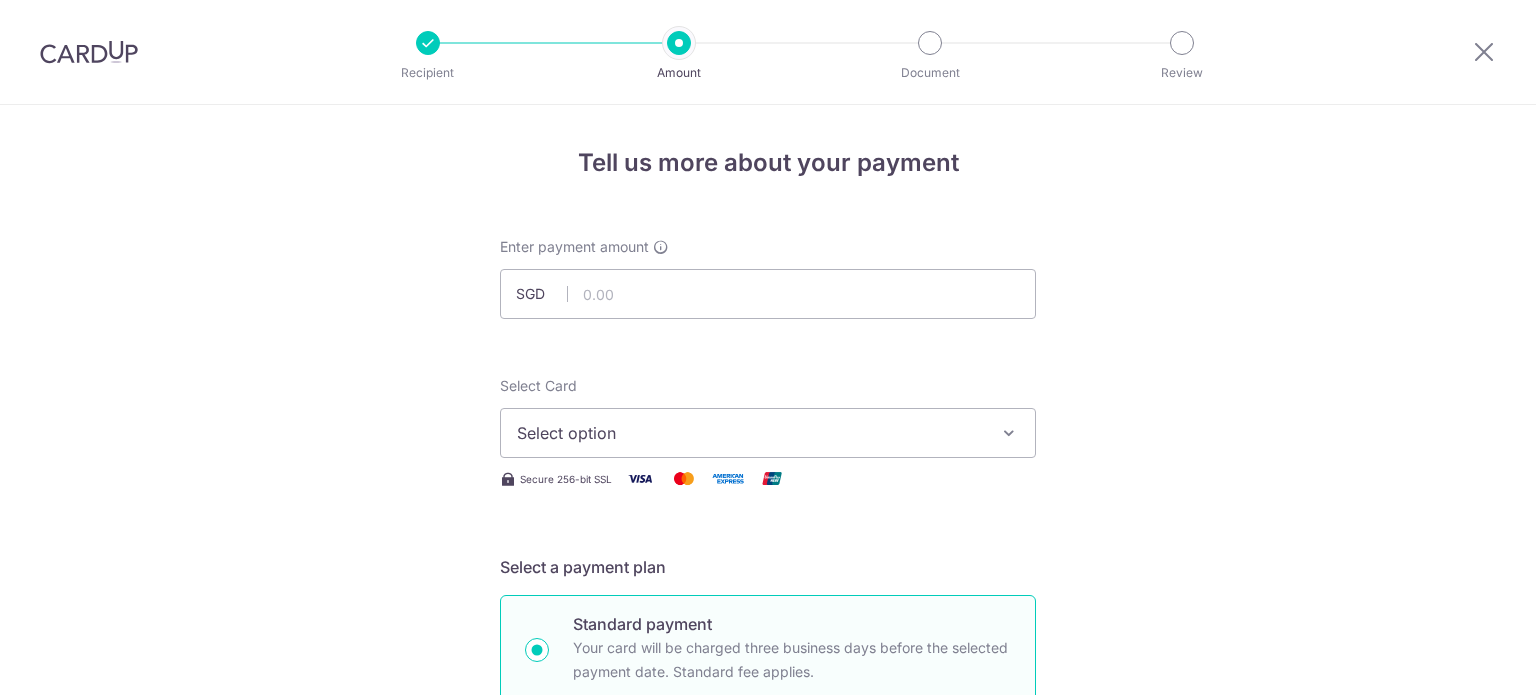 scroll, scrollTop: 0, scrollLeft: 0, axis: both 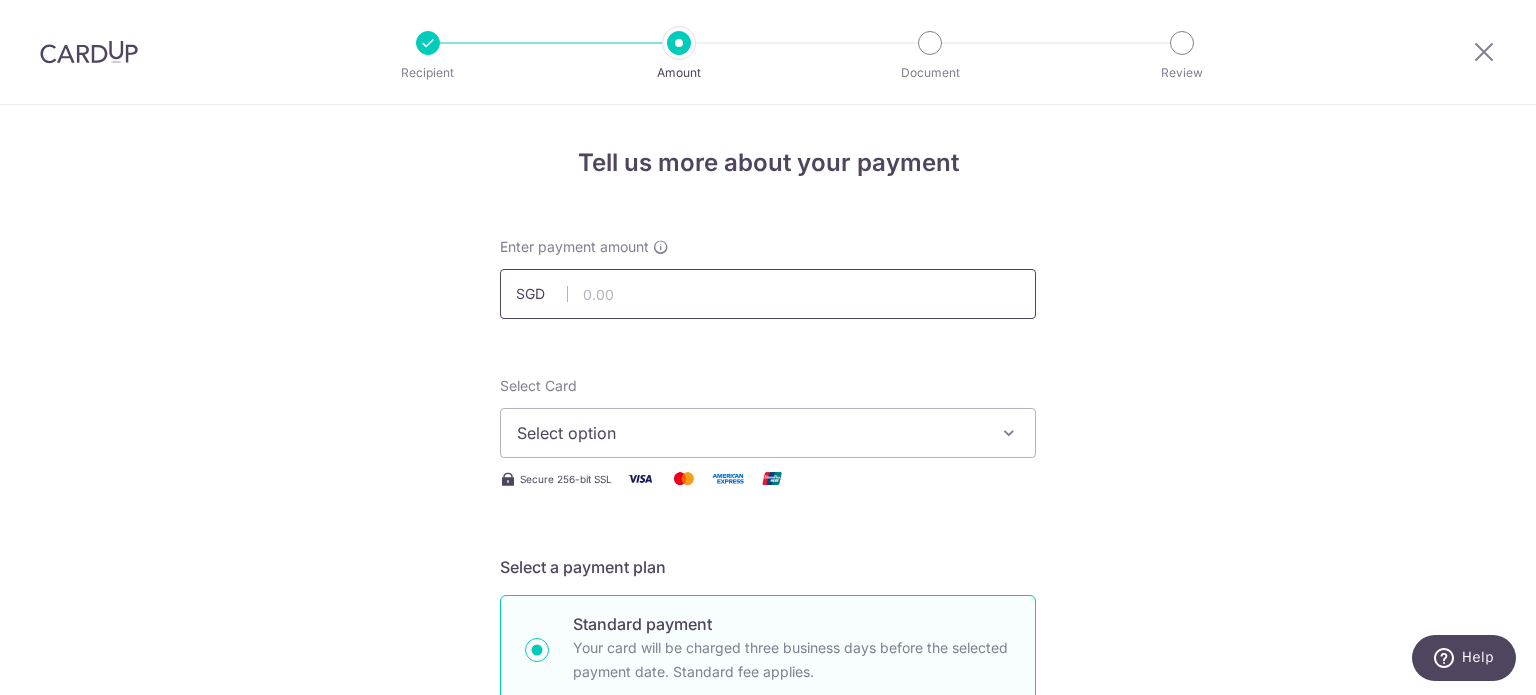 click at bounding box center (768, 294) 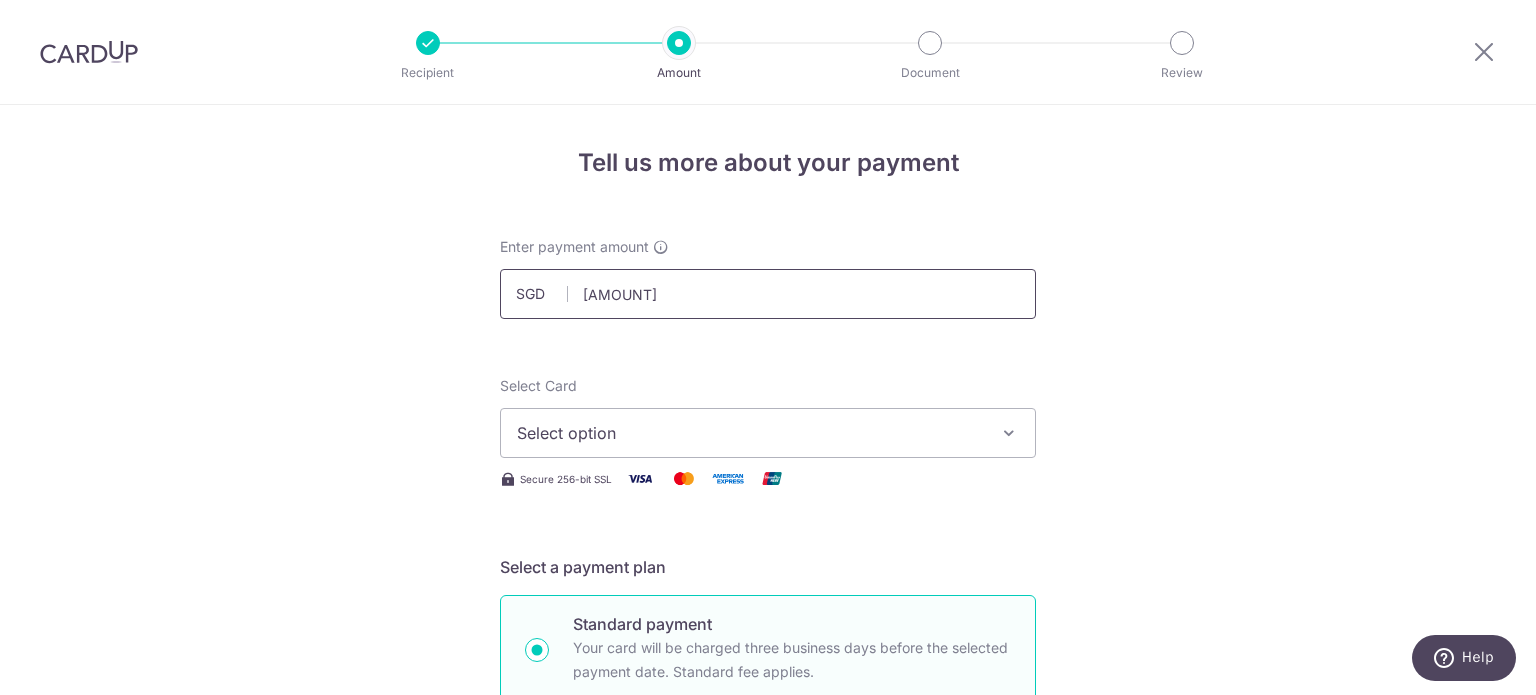 type on "409.92" 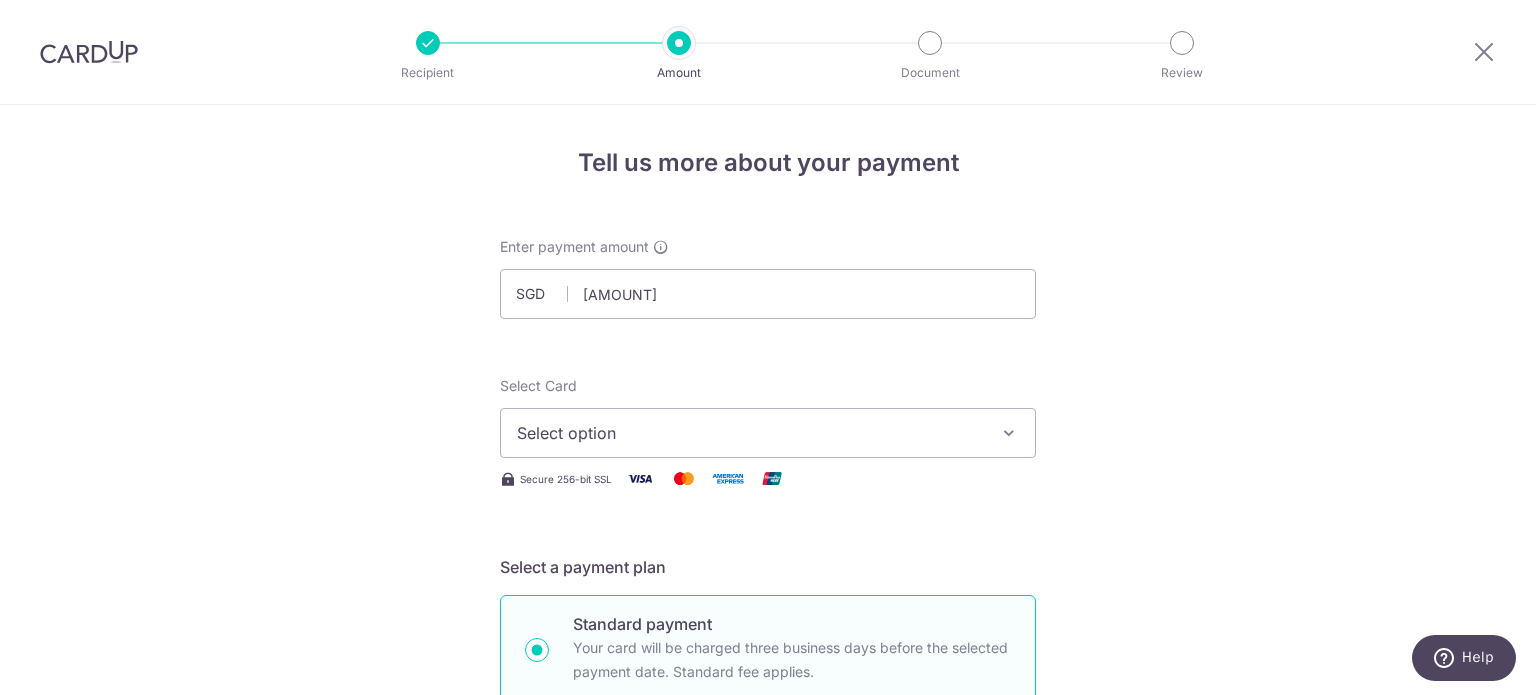click on "Tell us more about your payment
Enter payment amount
SGD
409.92
409.92
Select Card
Select option
Add credit card
Your Cards
**** 7580
**** 0483
Secure 256-bit SSL
Text
New card details
Card" at bounding box center (768, 1009) 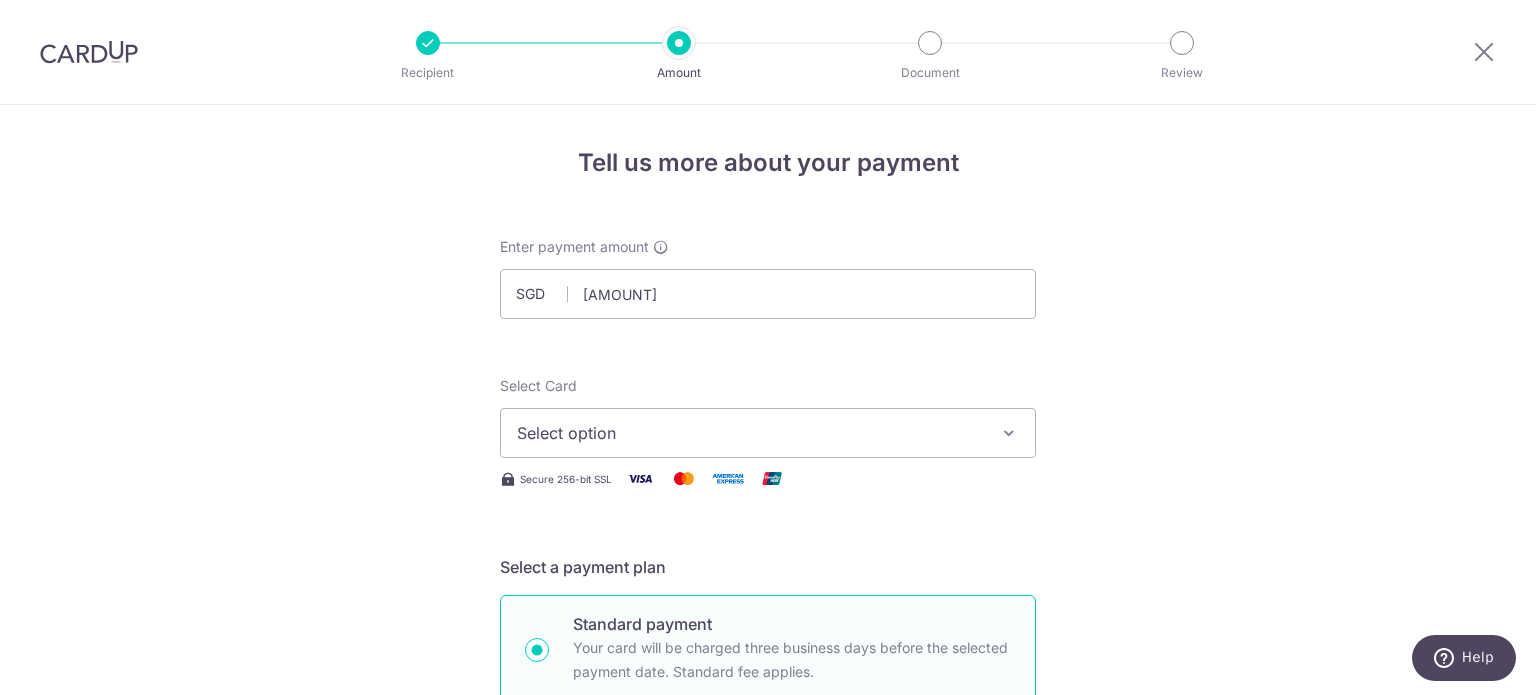 click on "Select option" at bounding box center [750, 433] 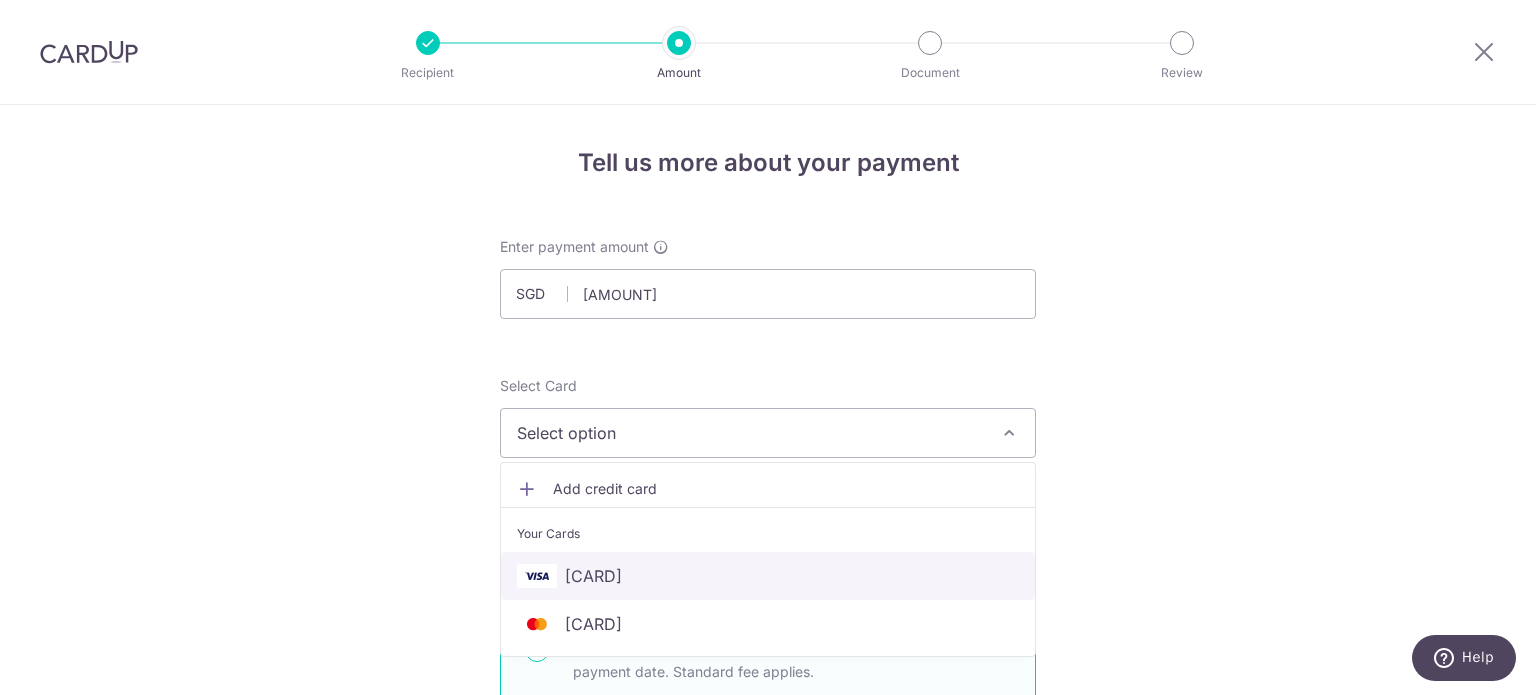 click on "**** [LAST_4_DIGITS]" at bounding box center [768, 576] 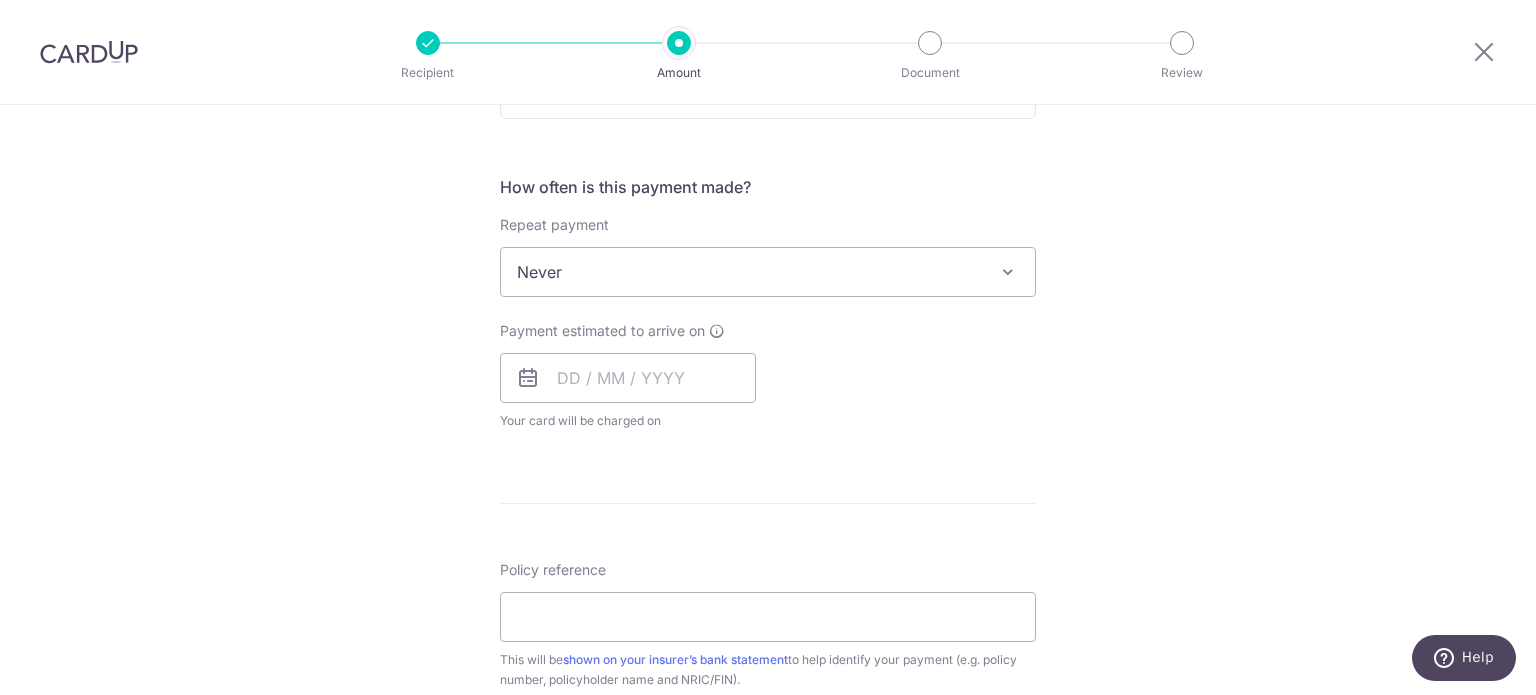 scroll, scrollTop: 706, scrollLeft: 0, axis: vertical 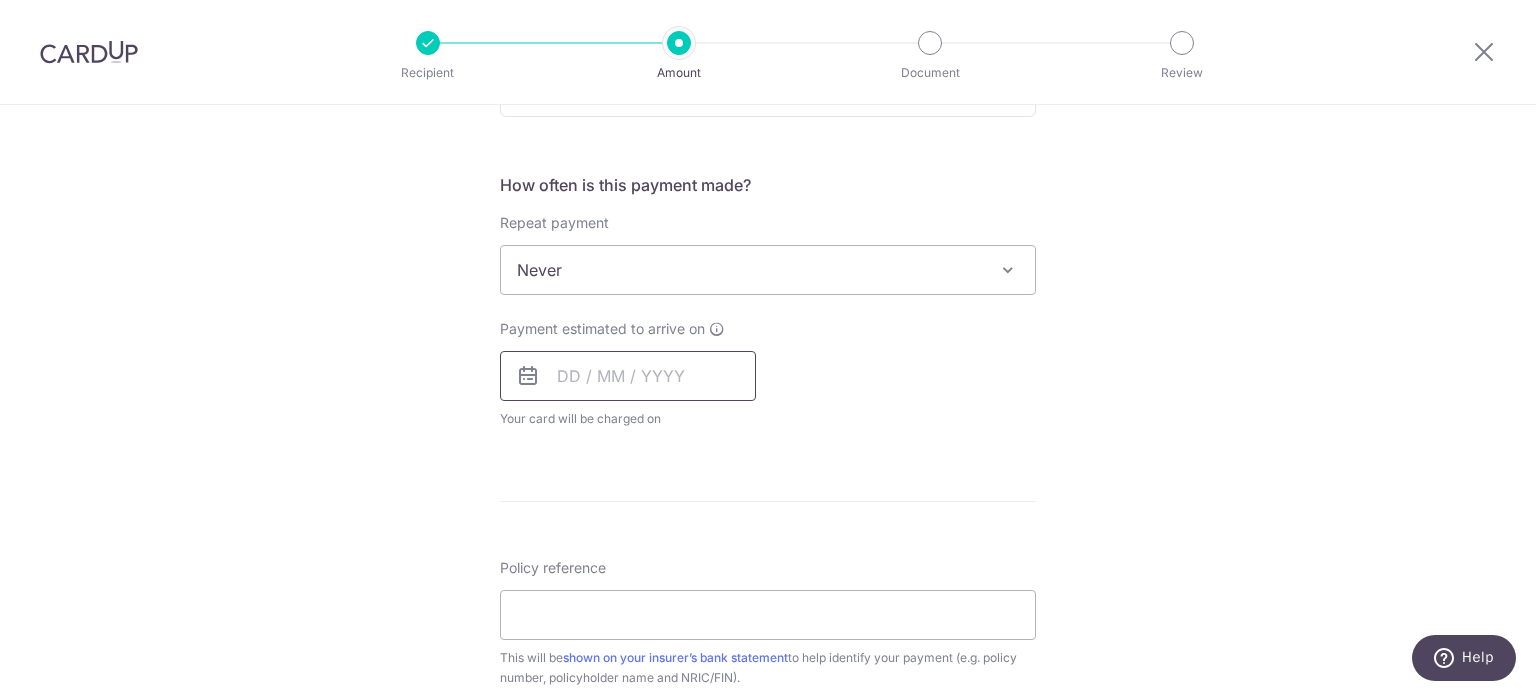 click at bounding box center [628, 376] 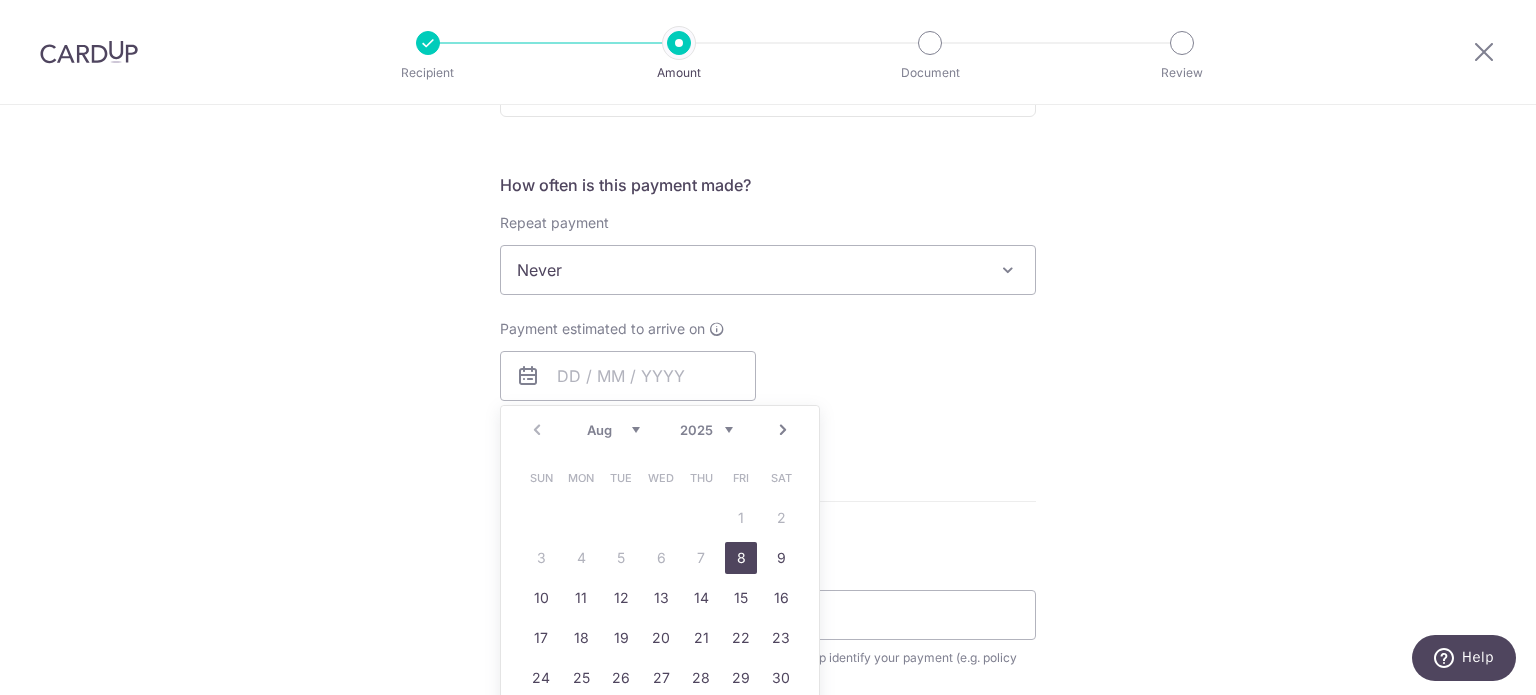 click on "8" at bounding box center [741, 558] 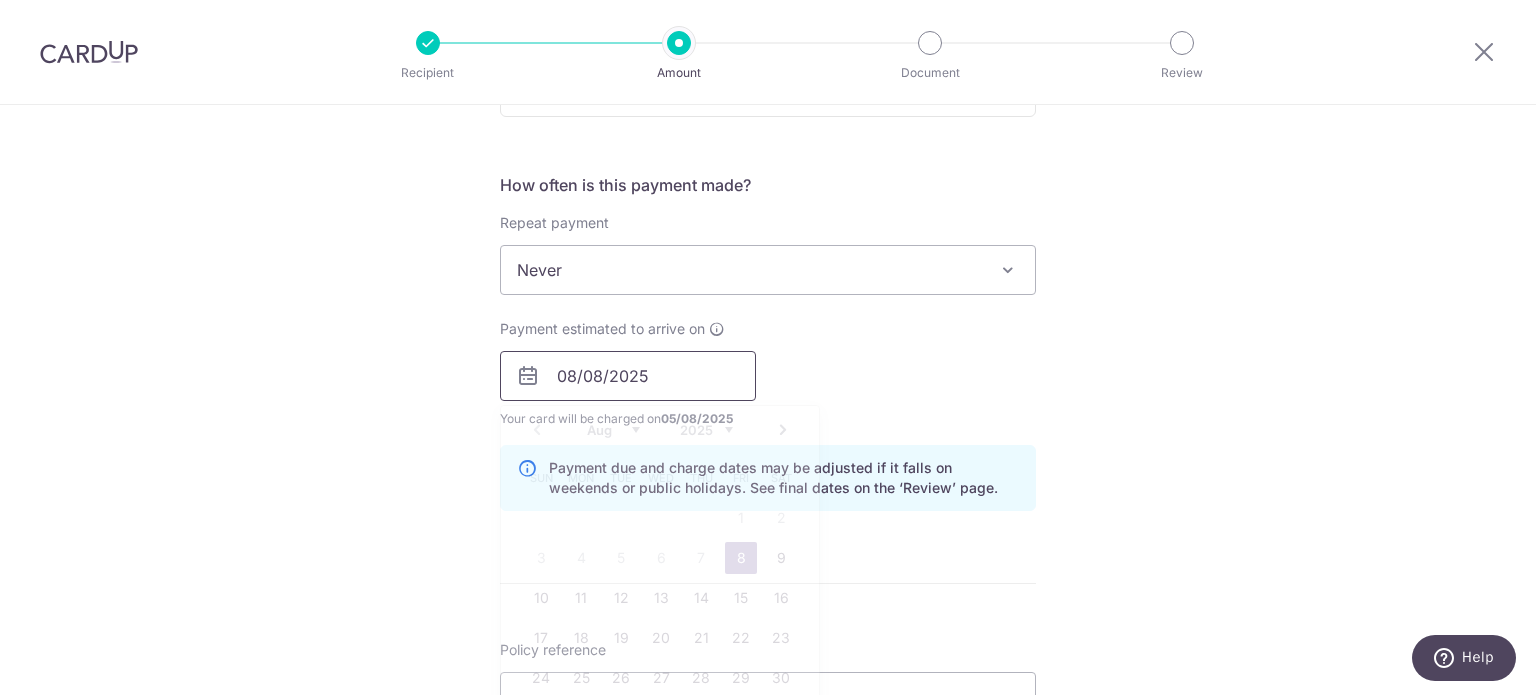click on "08/08/2025" at bounding box center (628, 376) 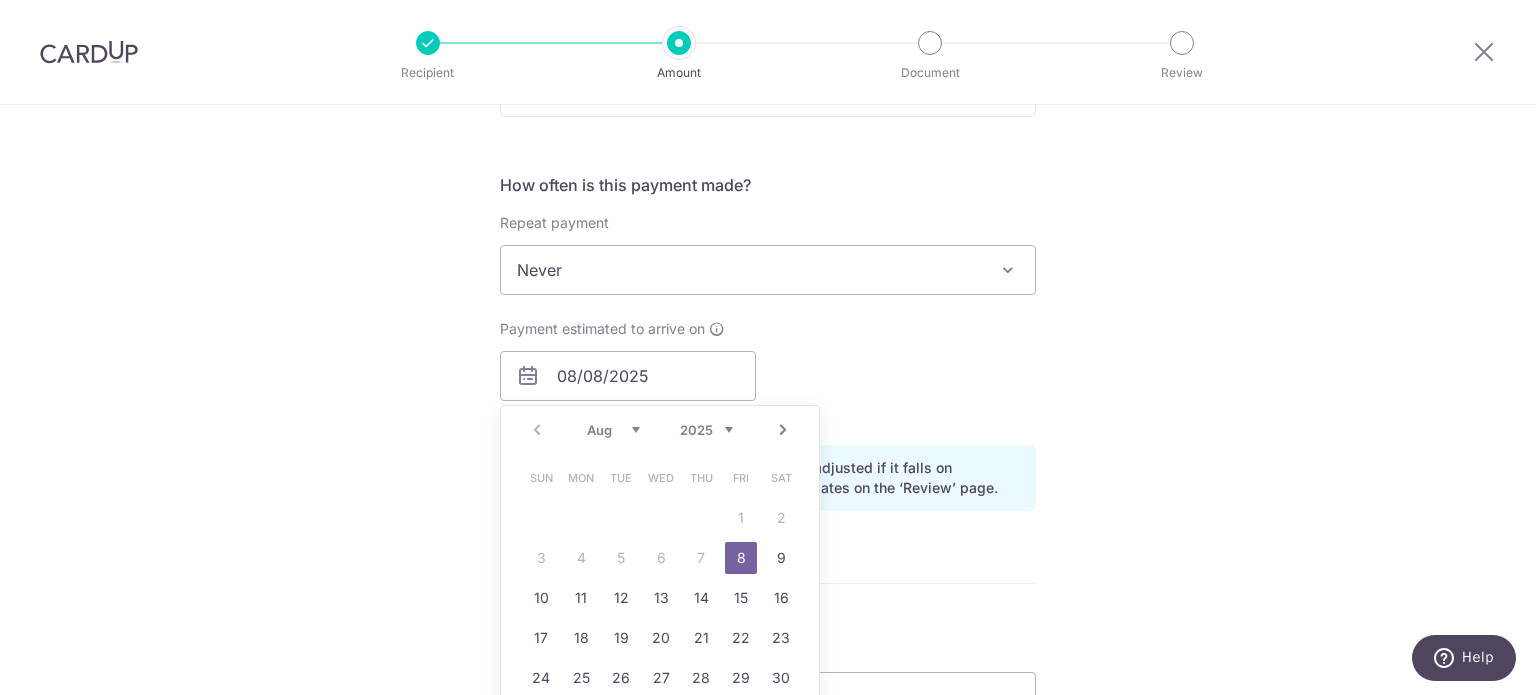 click on "Tell us more about your payment
Enter payment amount
SGD
409.92
409.92
Select Card
**** 7580
Add credit card
Your Cards
**** 7580
**** 0483
Secure 256-bit SSL
Text
New card details
Card
Secure 256-bit SSL" at bounding box center [768, 344] 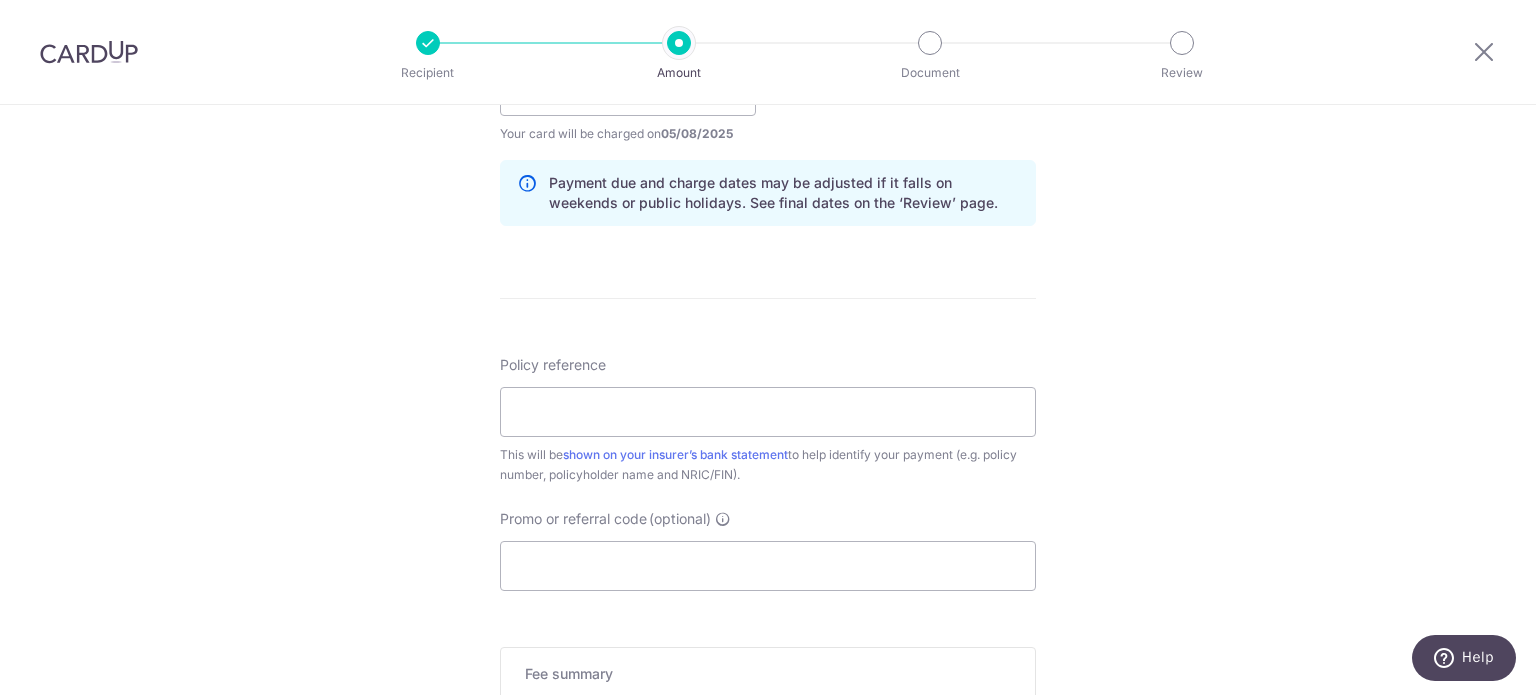 scroll, scrollTop: 992, scrollLeft: 0, axis: vertical 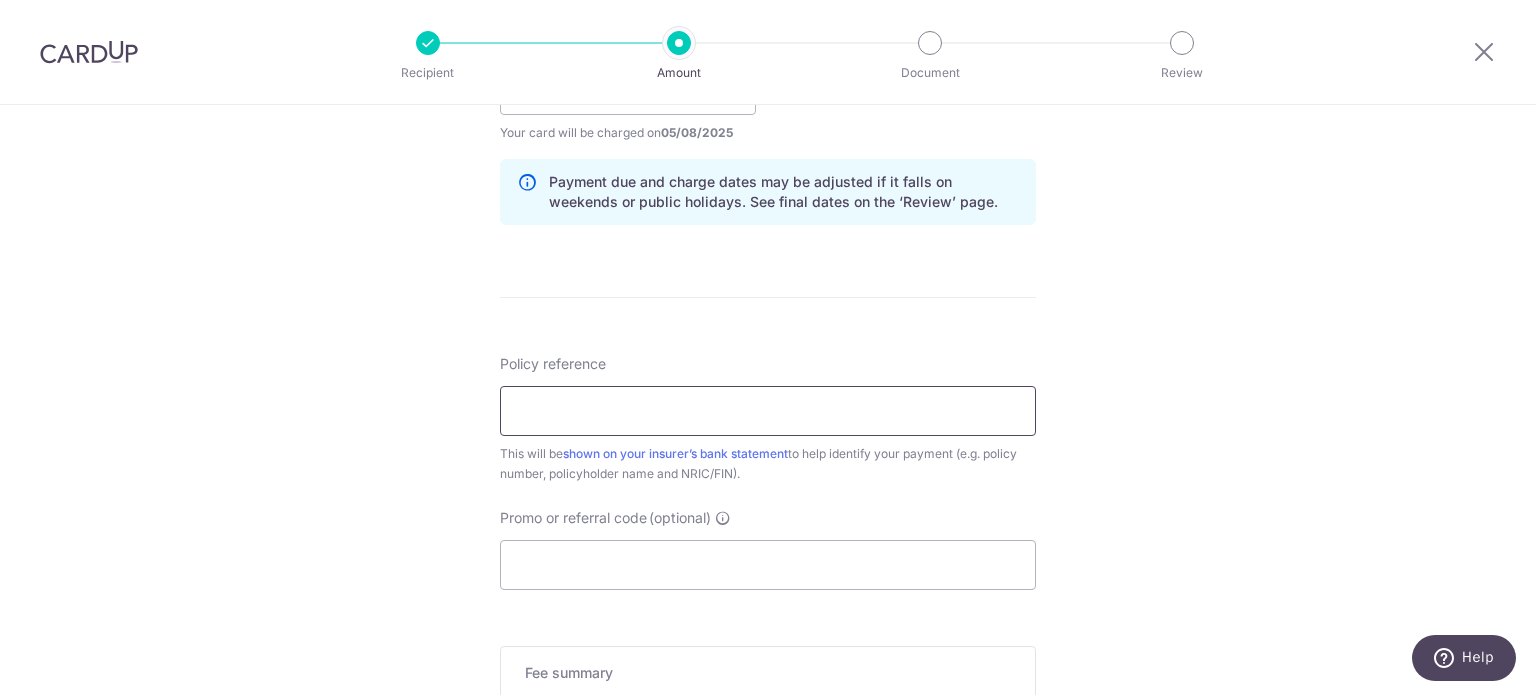 click on "Policy reference" at bounding box center [768, 411] 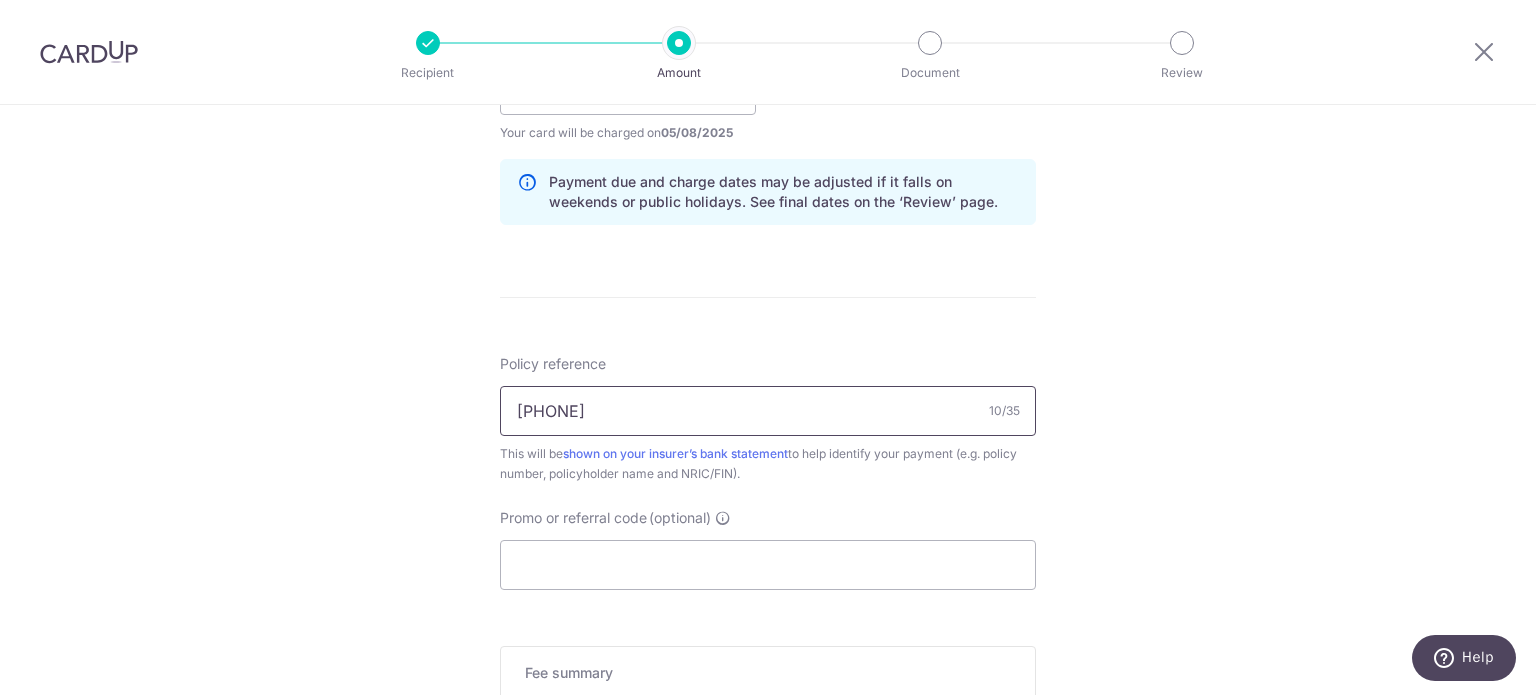 type on "[PHONE]" 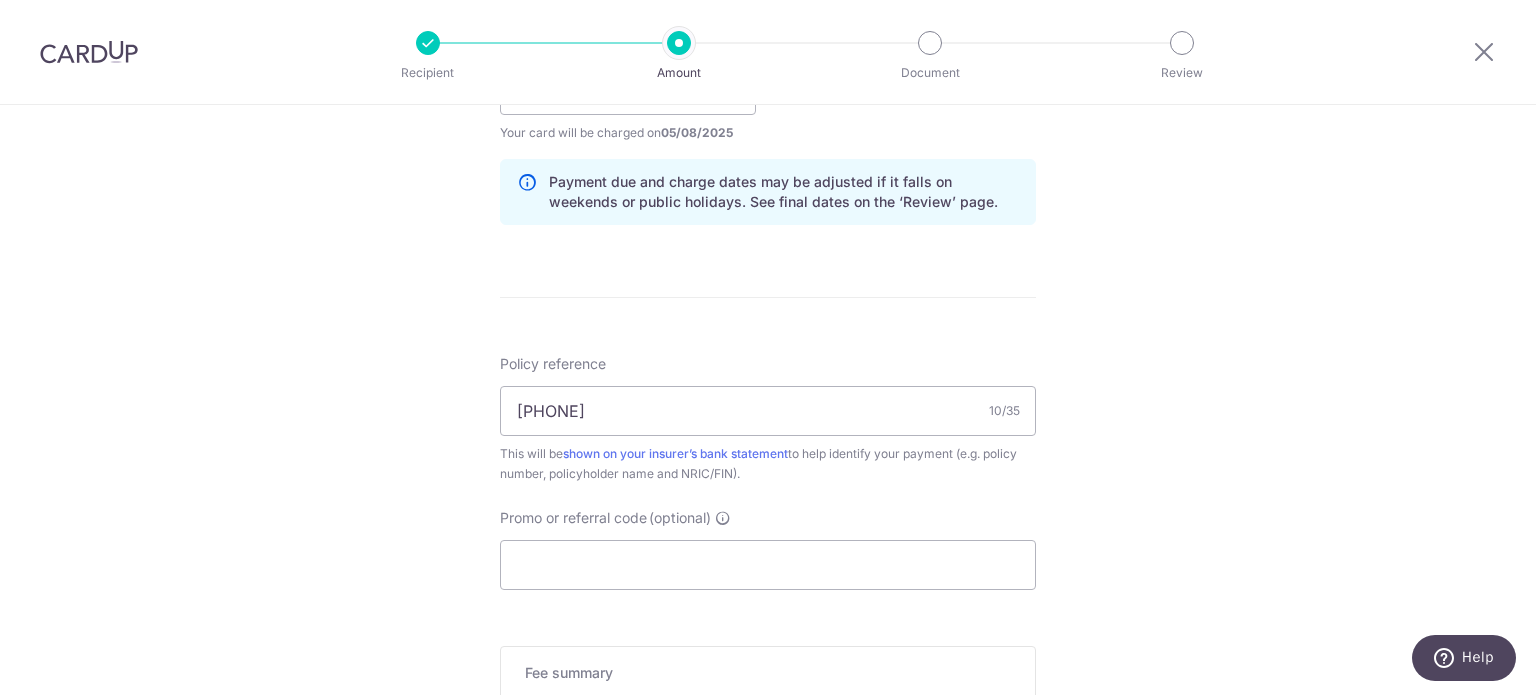 click on "Tell us more about your payment
Enter payment amount
SGD
409.92
409.92
Select Card
**** 7580
Add credit card
Your Cards
**** 7580
**** 0483
Secure 256-bit SSL
Text
New card details
Card
Secure 256-bit SSL" at bounding box center (768, 58) 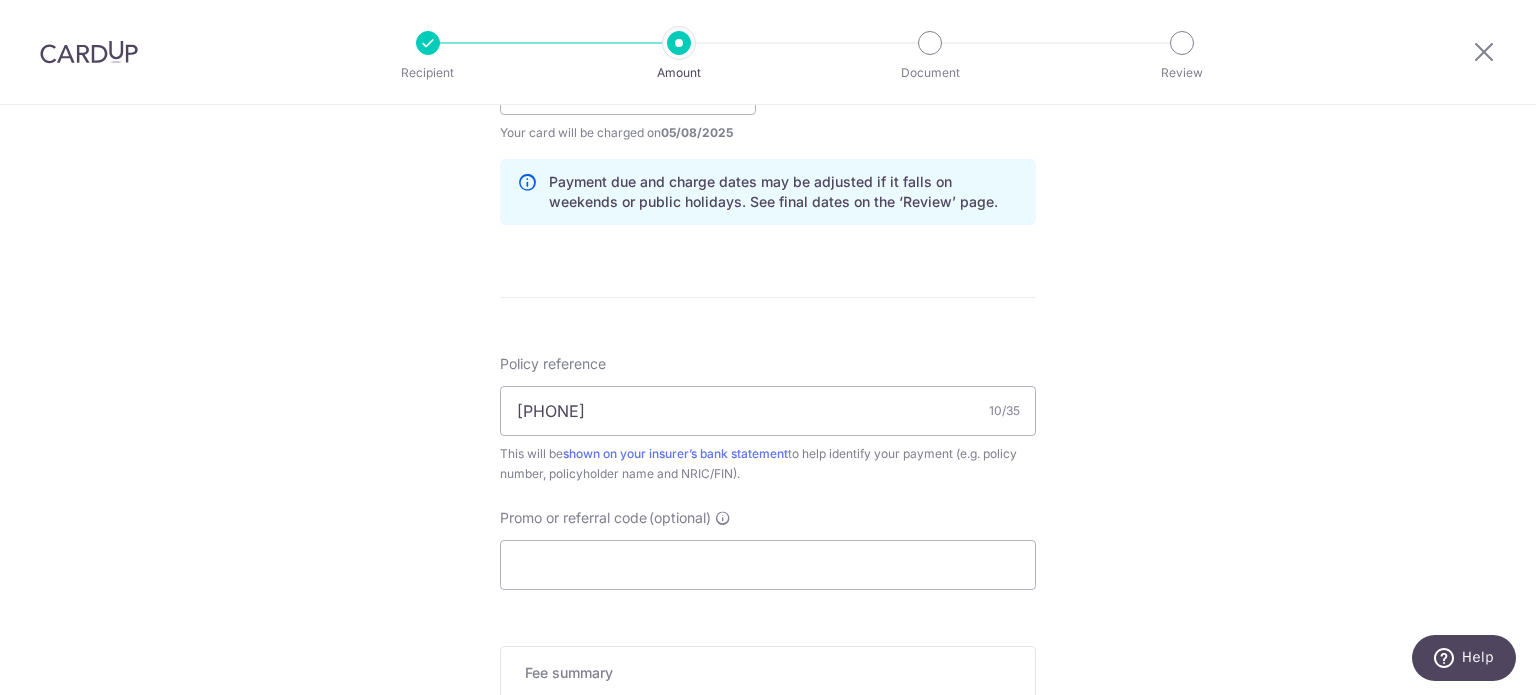scroll, scrollTop: 1246, scrollLeft: 0, axis: vertical 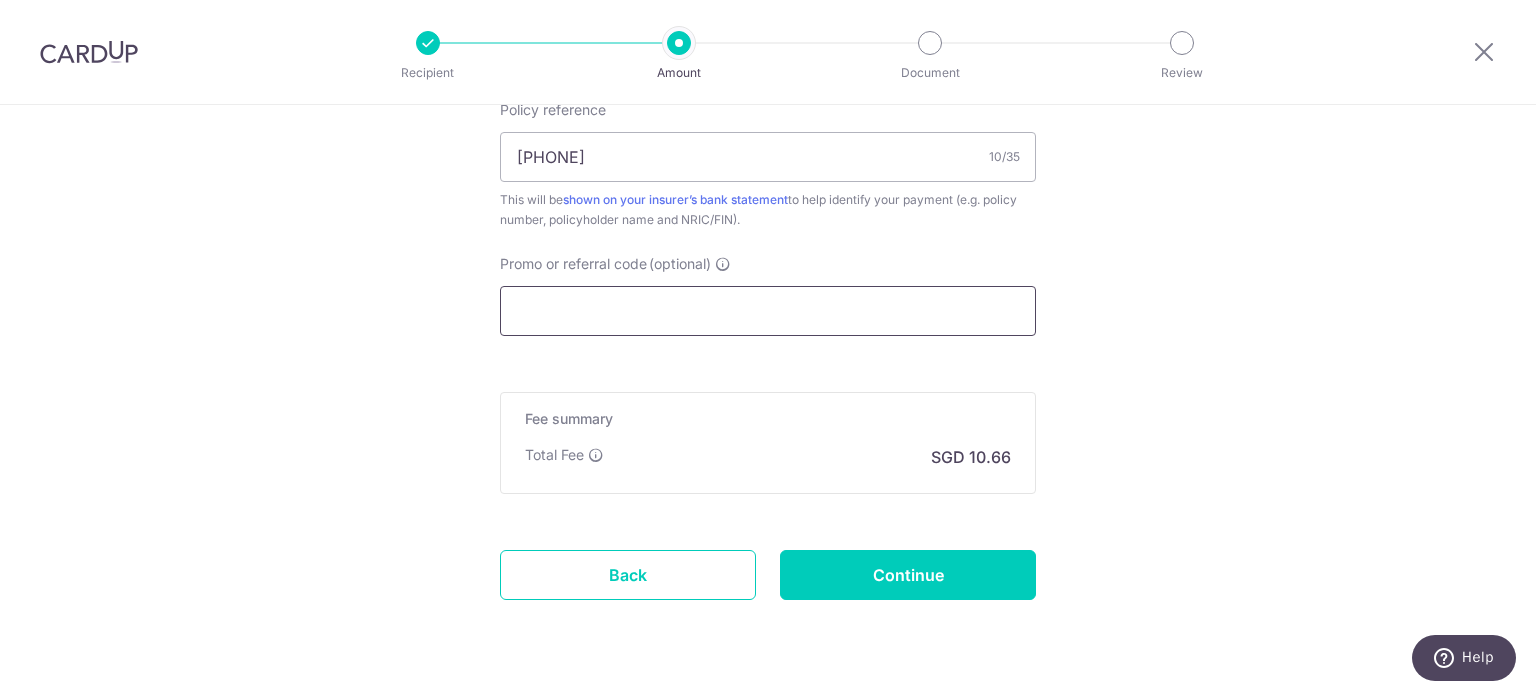 click on "Promo or referral code
(optional)" at bounding box center (768, 311) 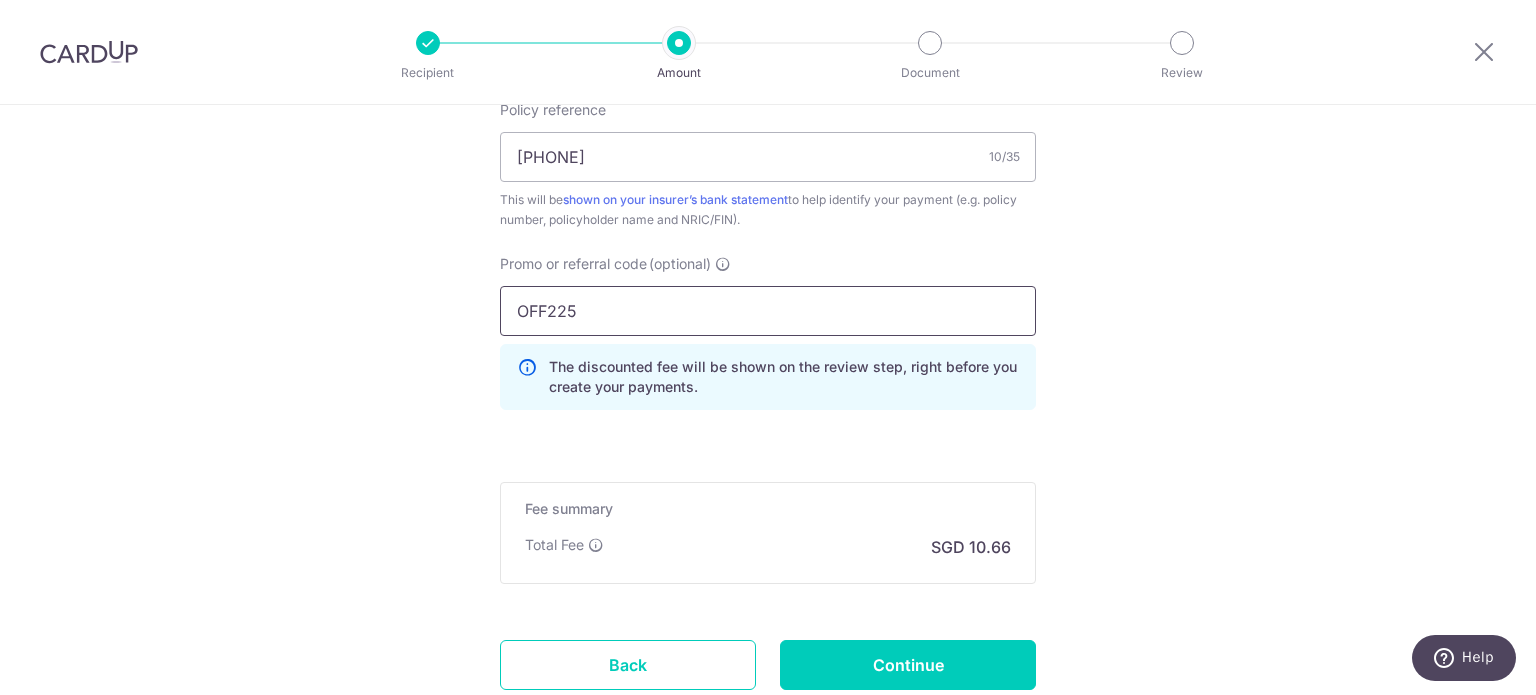 type on "OFF225" 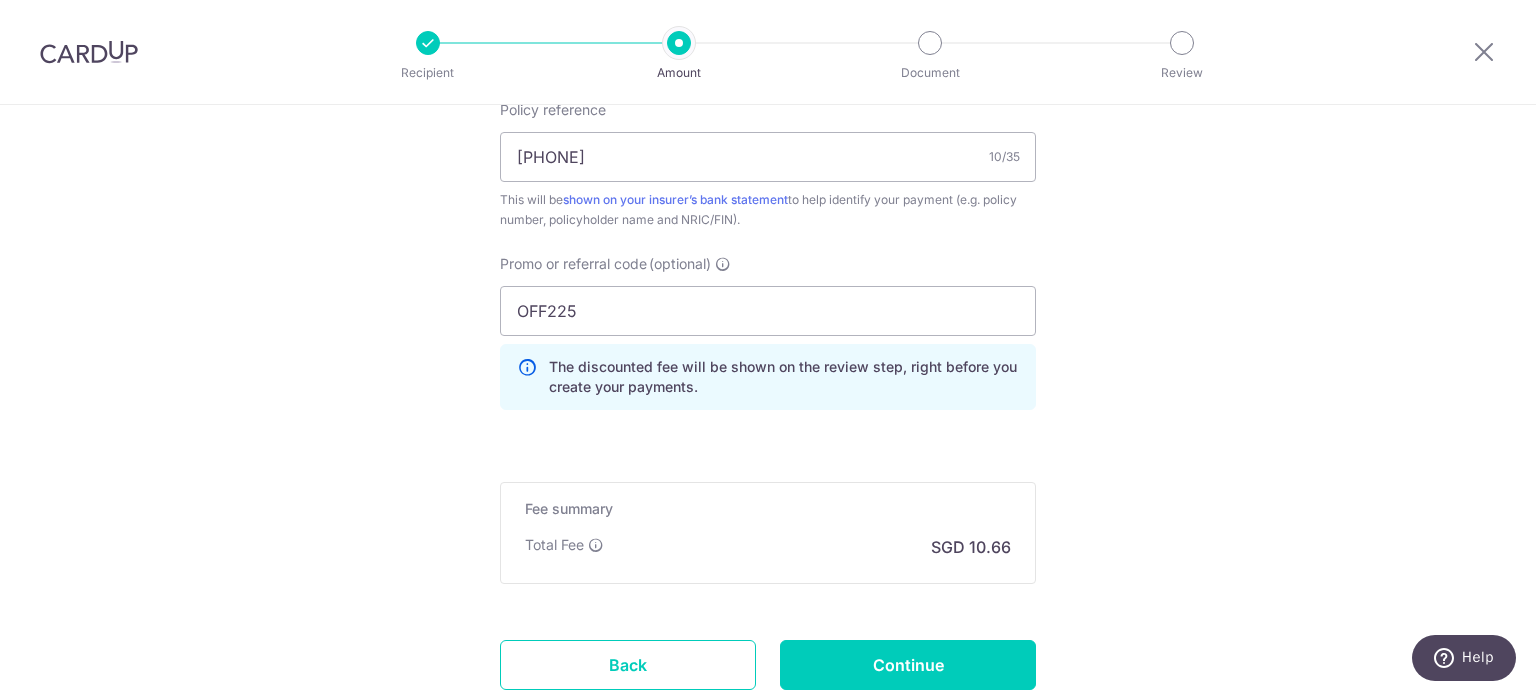 click on "Tell us more about your payment
Enter payment amount
SGD
409.92
409.92
Select Card
**** 7580
Add credit card
Your Cards
**** 7580
**** 0483
Secure 256-bit SSL
Text
New card details
Card
Secure 256-bit SSL" at bounding box center (768, -151) 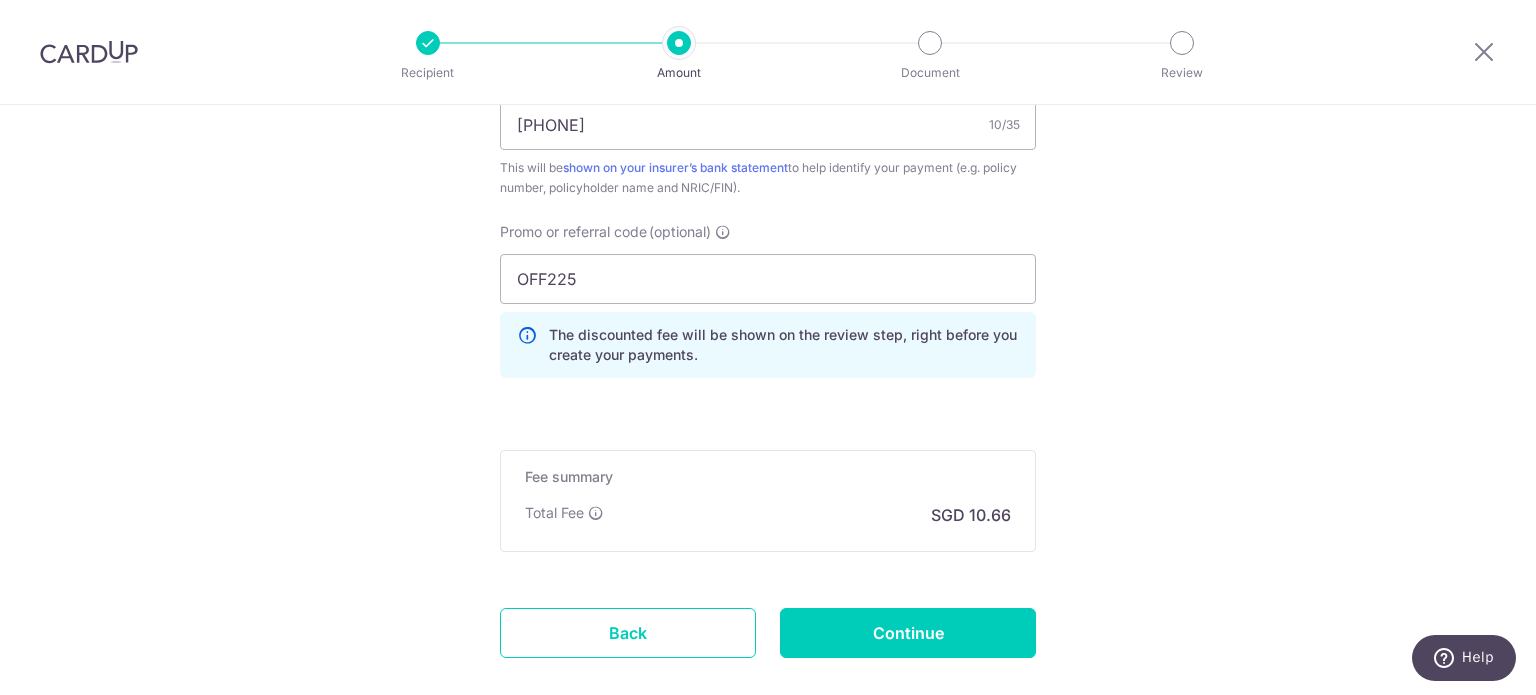 scroll, scrollTop: 1278, scrollLeft: 0, axis: vertical 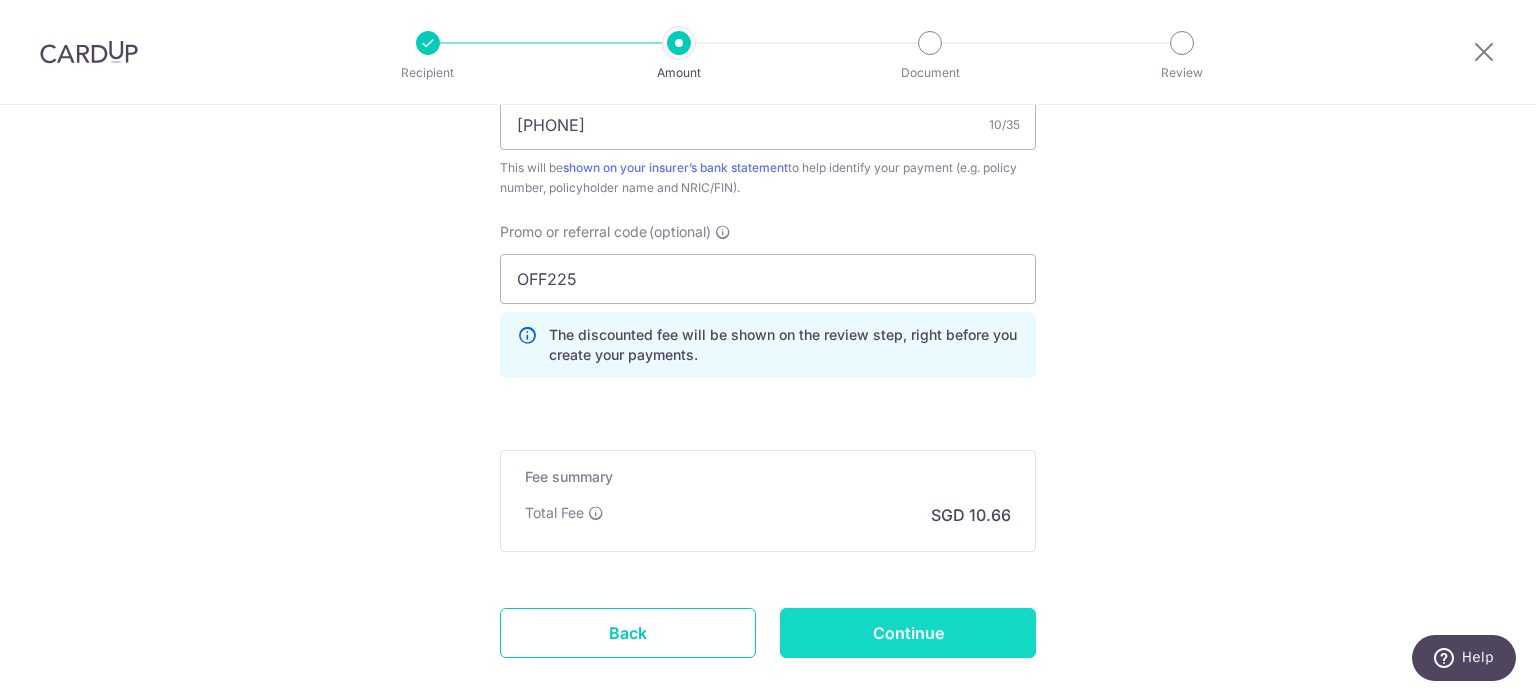 click on "Continue" at bounding box center [908, 633] 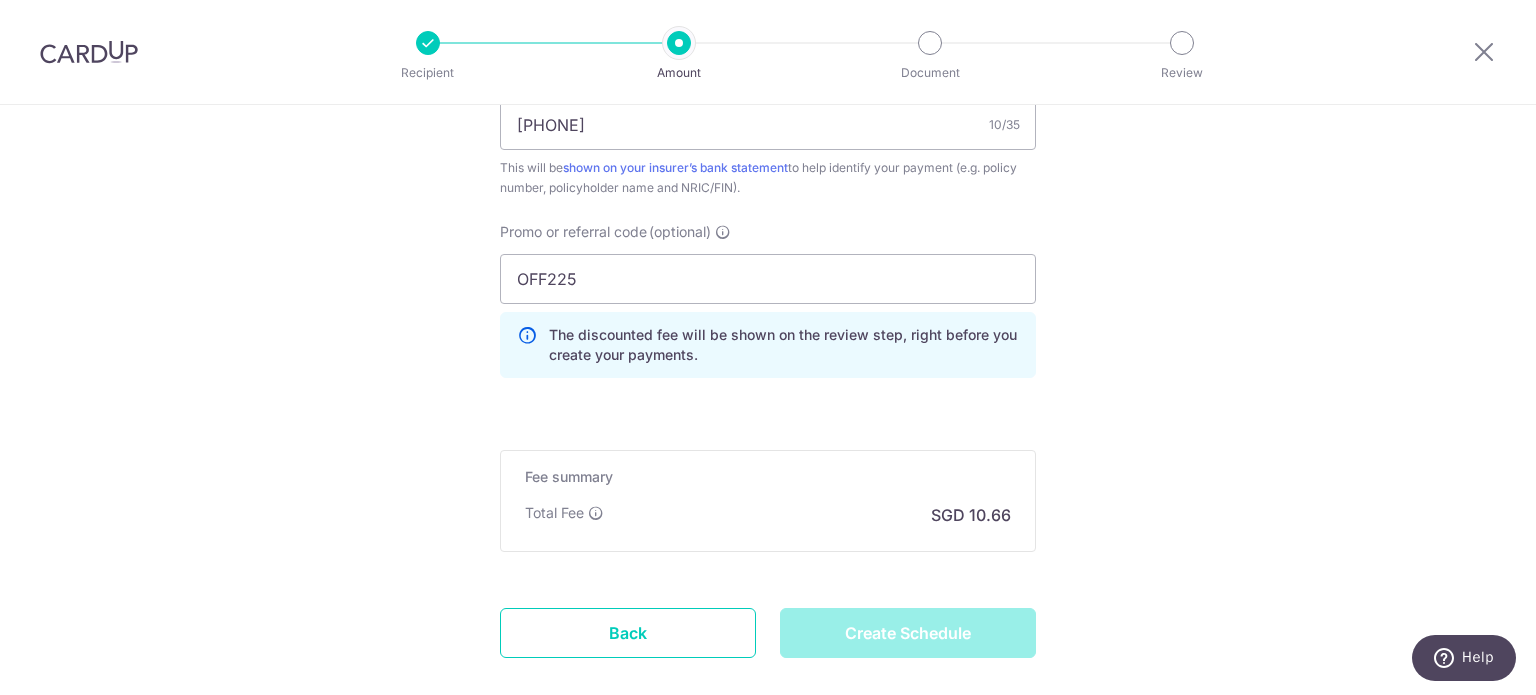 type on "Create Schedule" 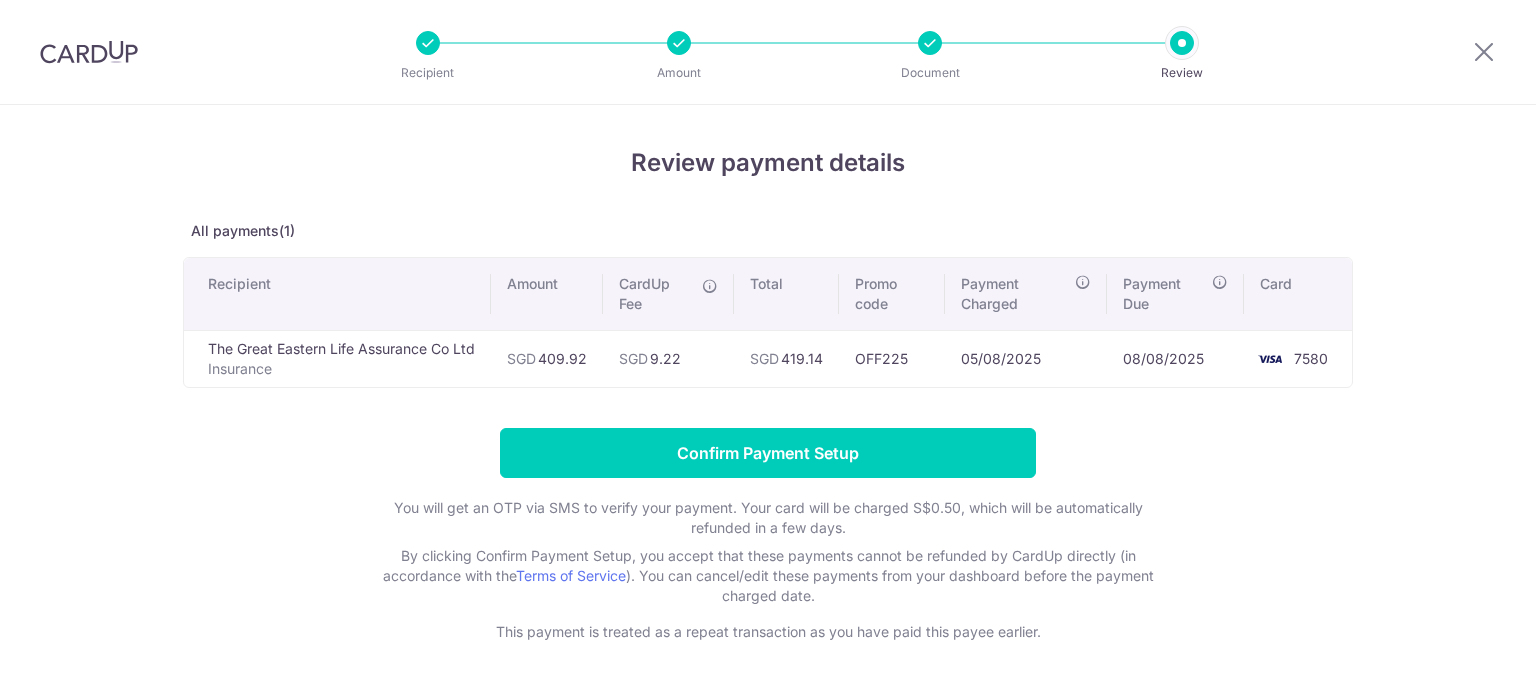 scroll, scrollTop: 0, scrollLeft: 0, axis: both 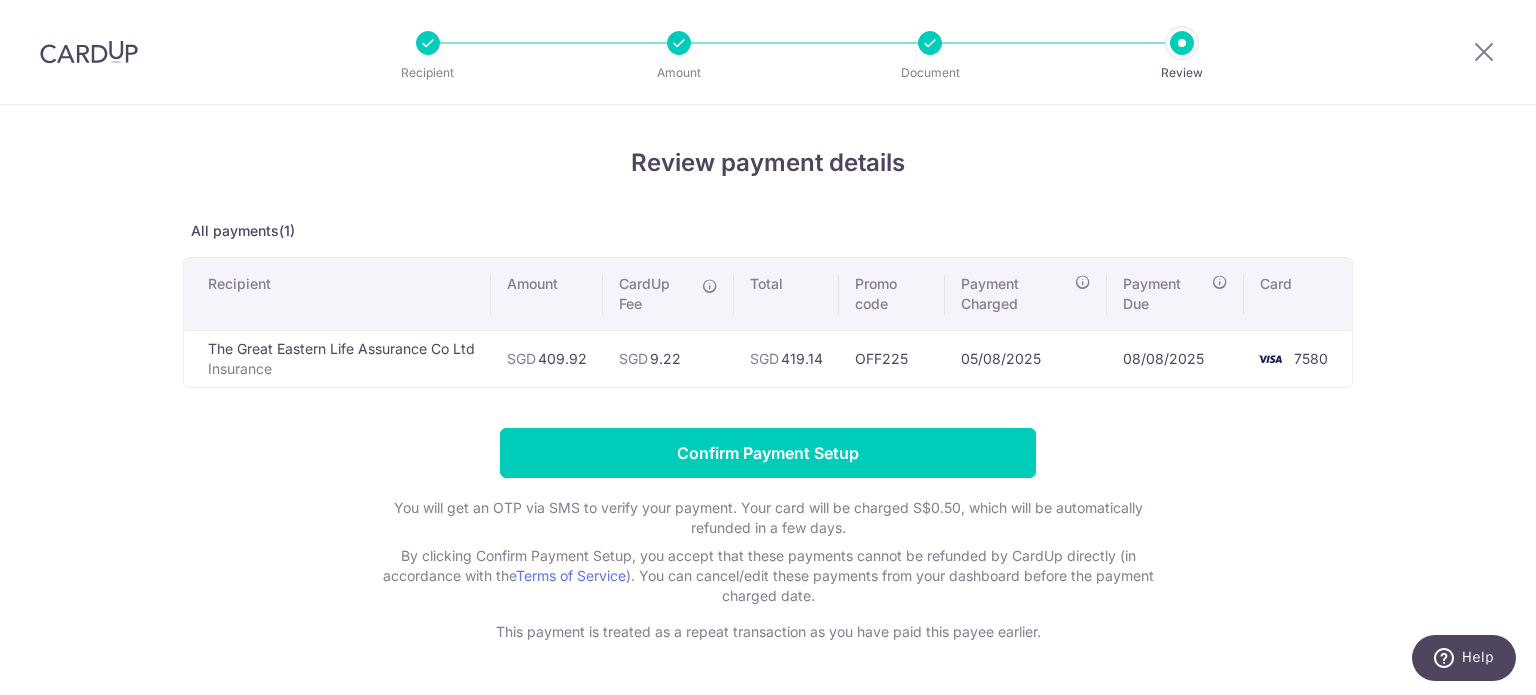click on "SGD   409.92" at bounding box center (547, 358) 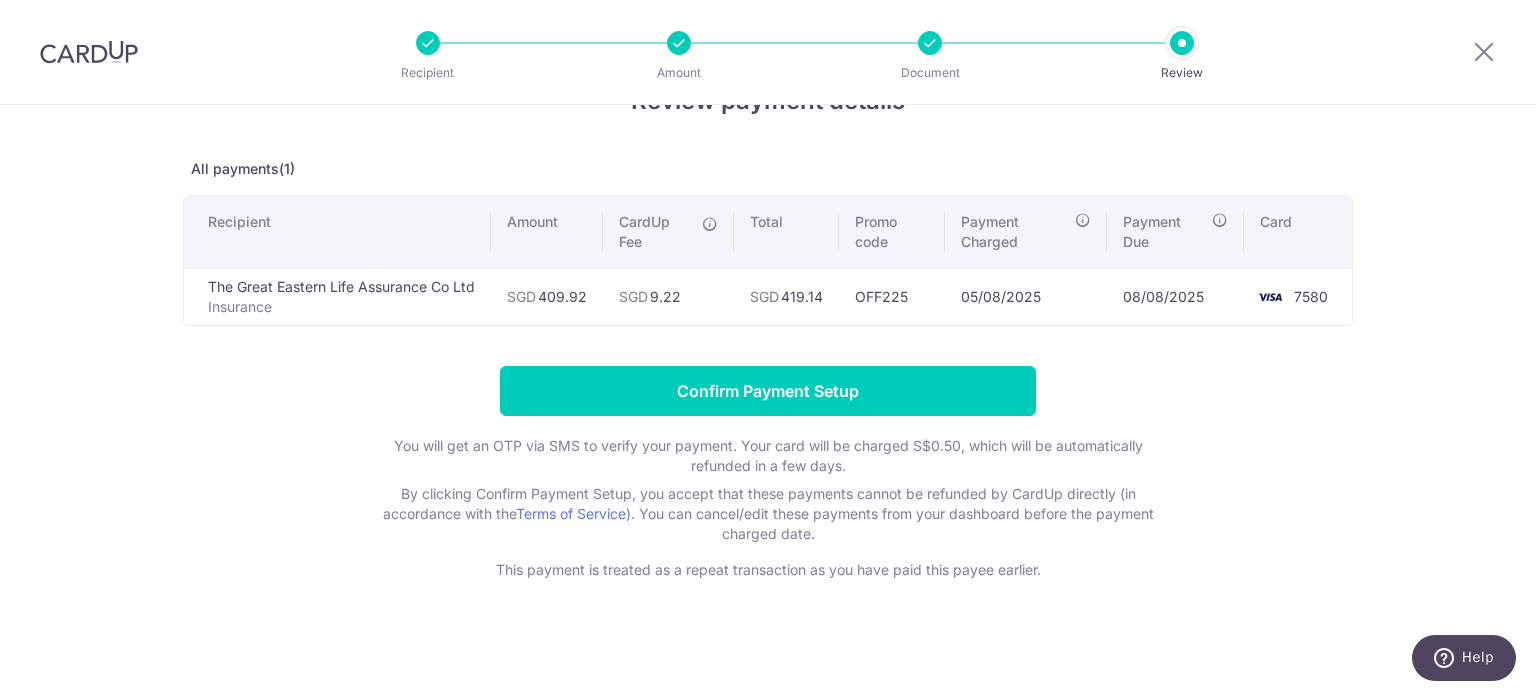 scroll, scrollTop: 0, scrollLeft: 0, axis: both 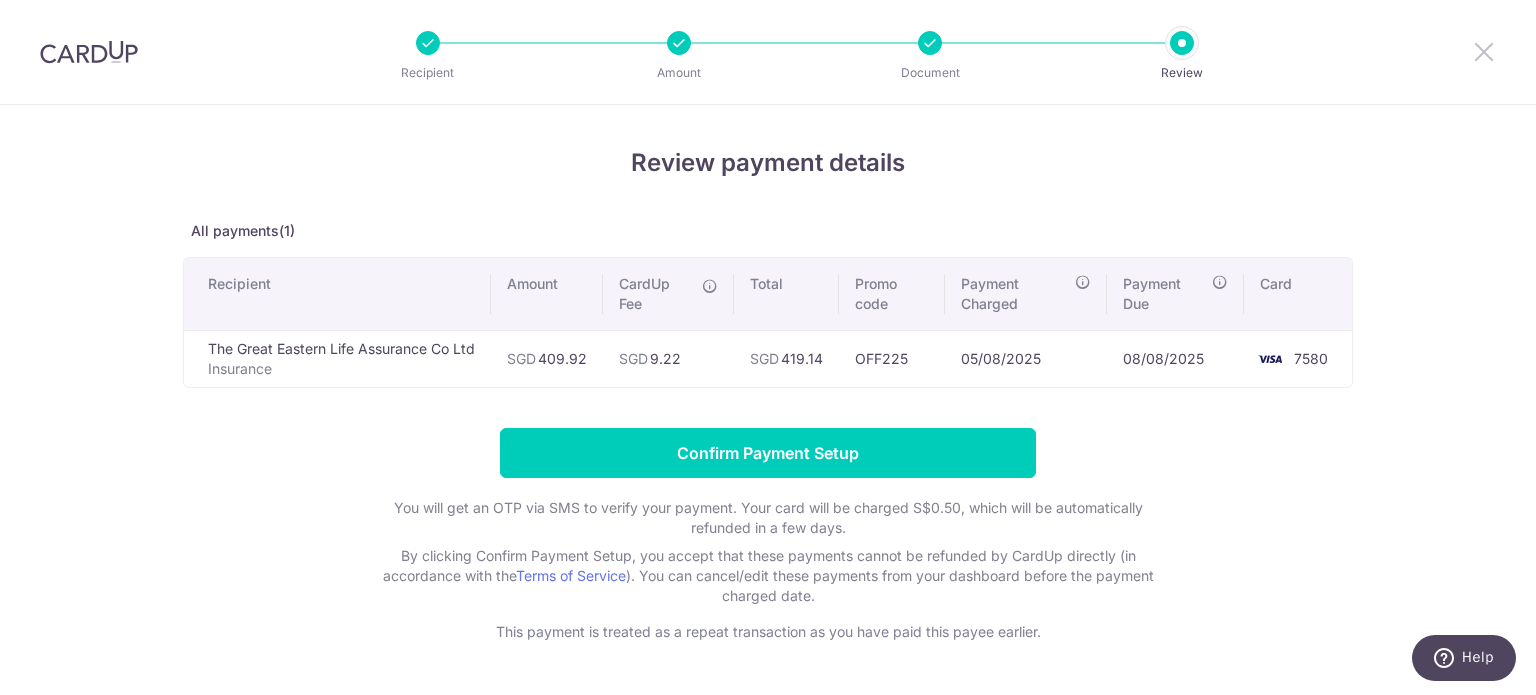 click at bounding box center (1484, 51) 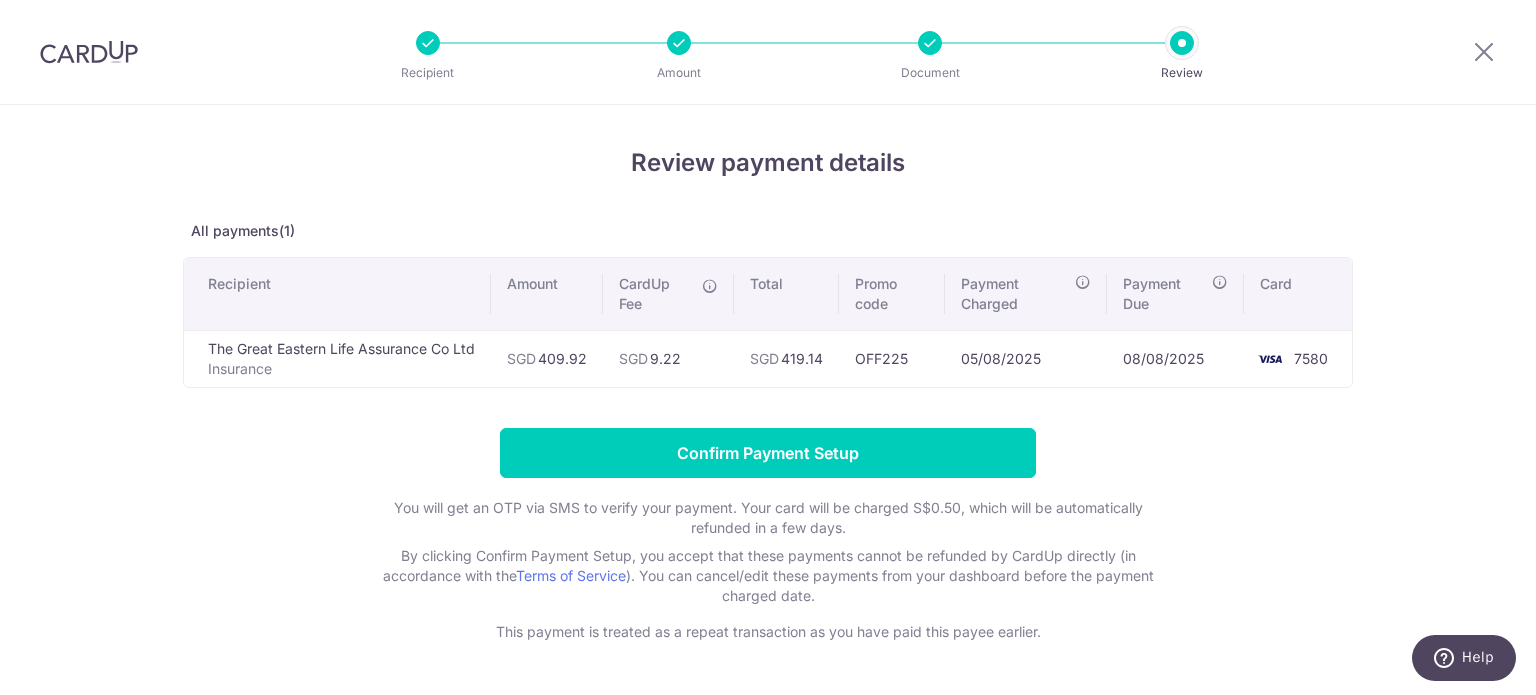 click at bounding box center (1484, 52) 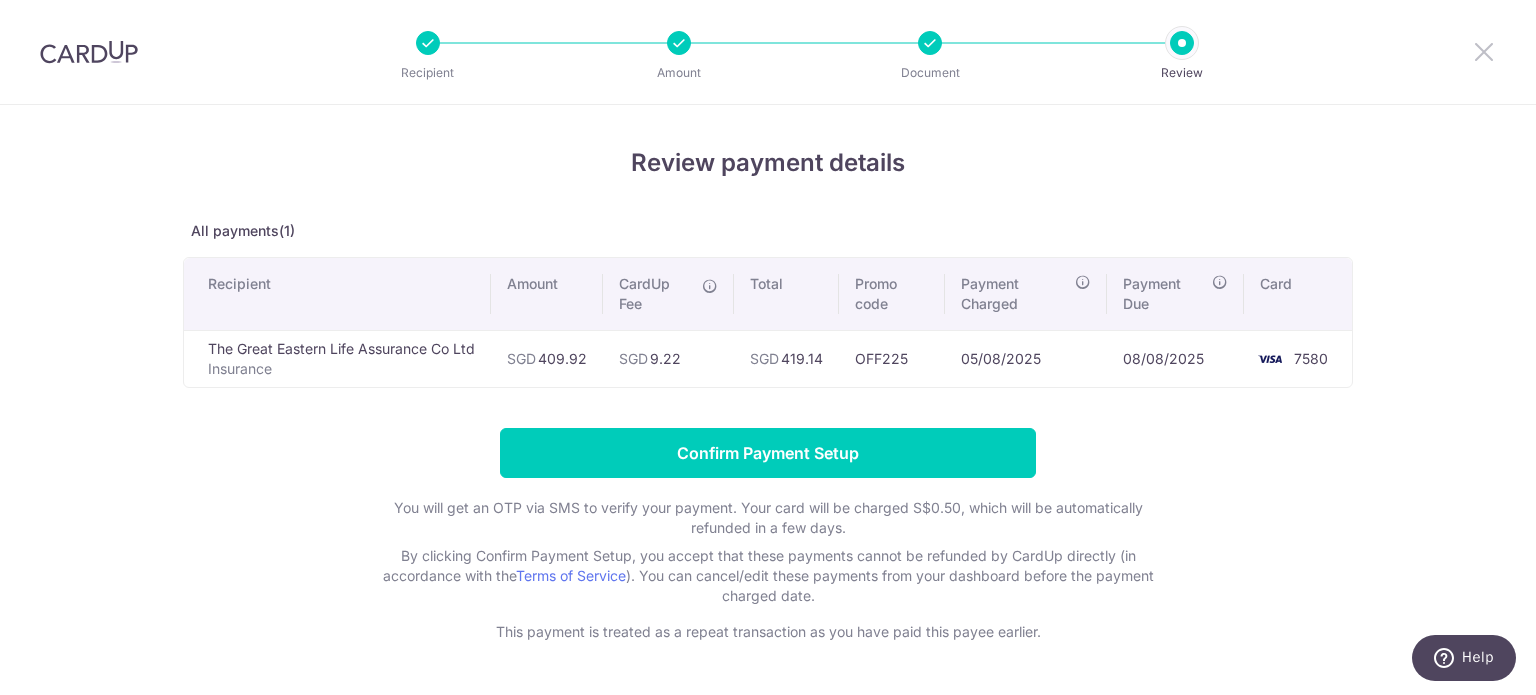 click at bounding box center [1484, 51] 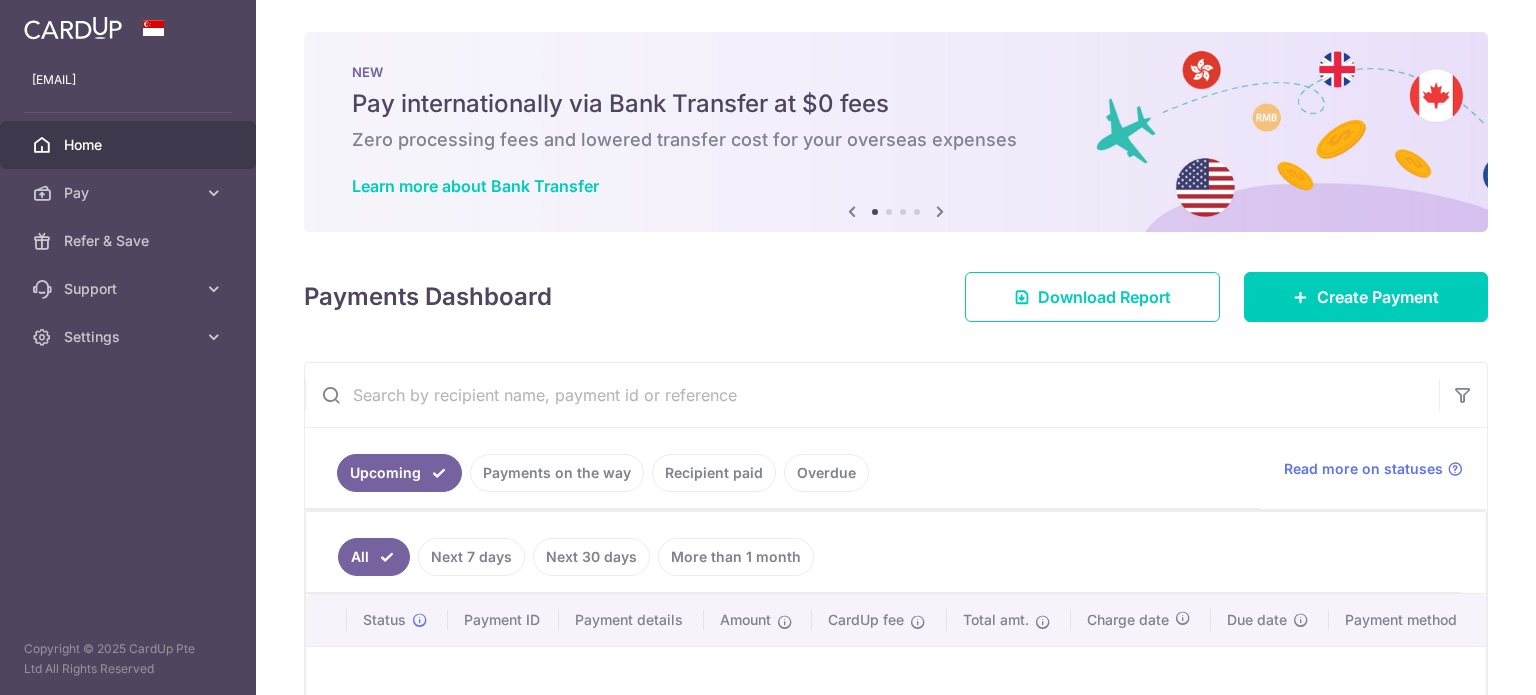 scroll, scrollTop: 0, scrollLeft: 0, axis: both 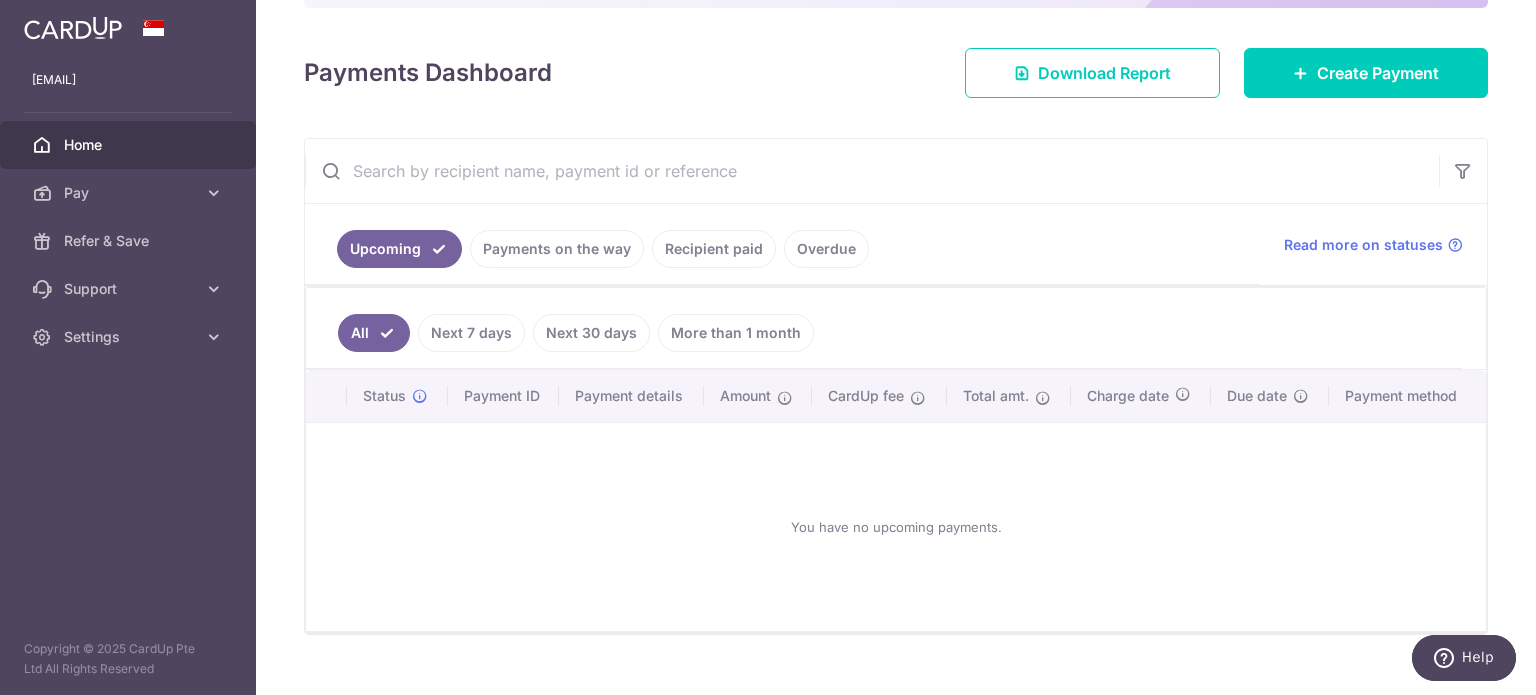 click on "Recipient paid" at bounding box center (714, 249) 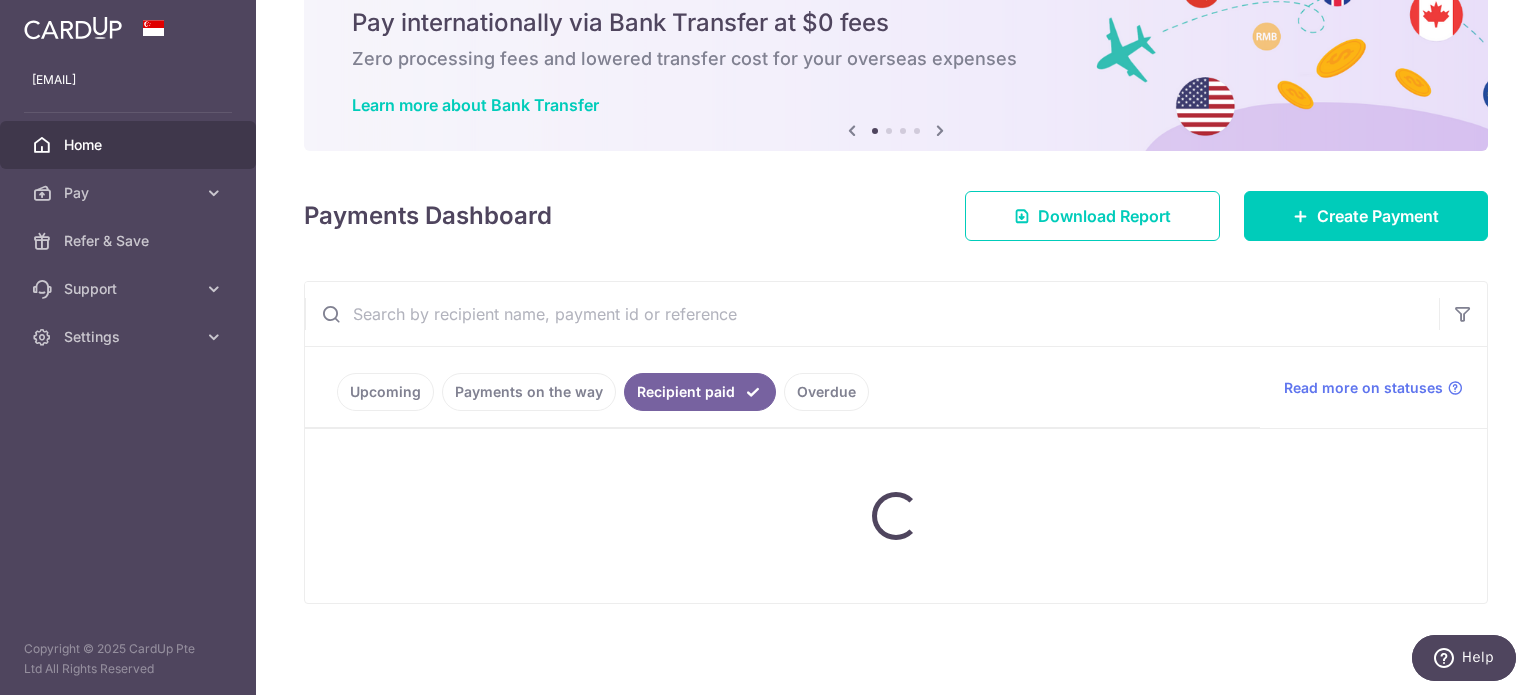 scroll, scrollTop: 224, scrollLeft: 0, axis: vertical 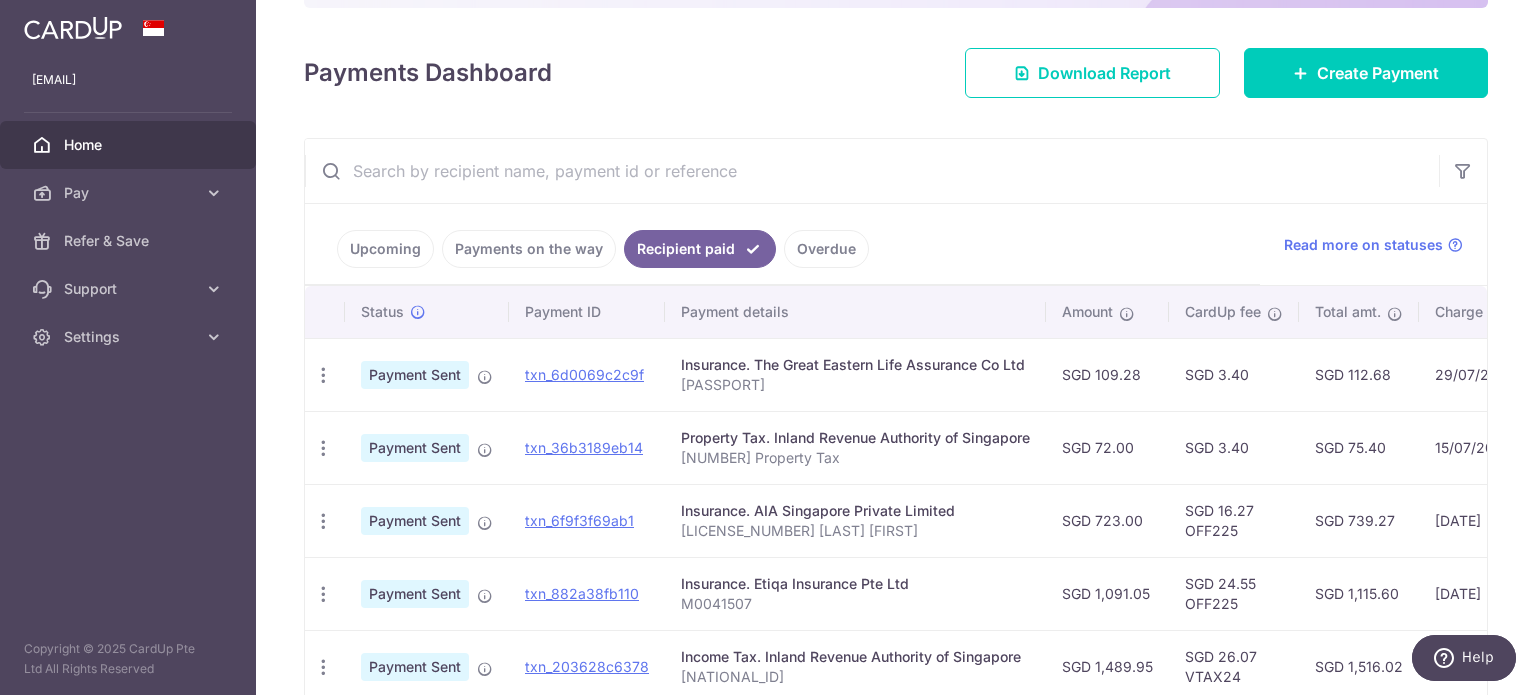 click on "Upcoming" at bounding box center (385, 249) 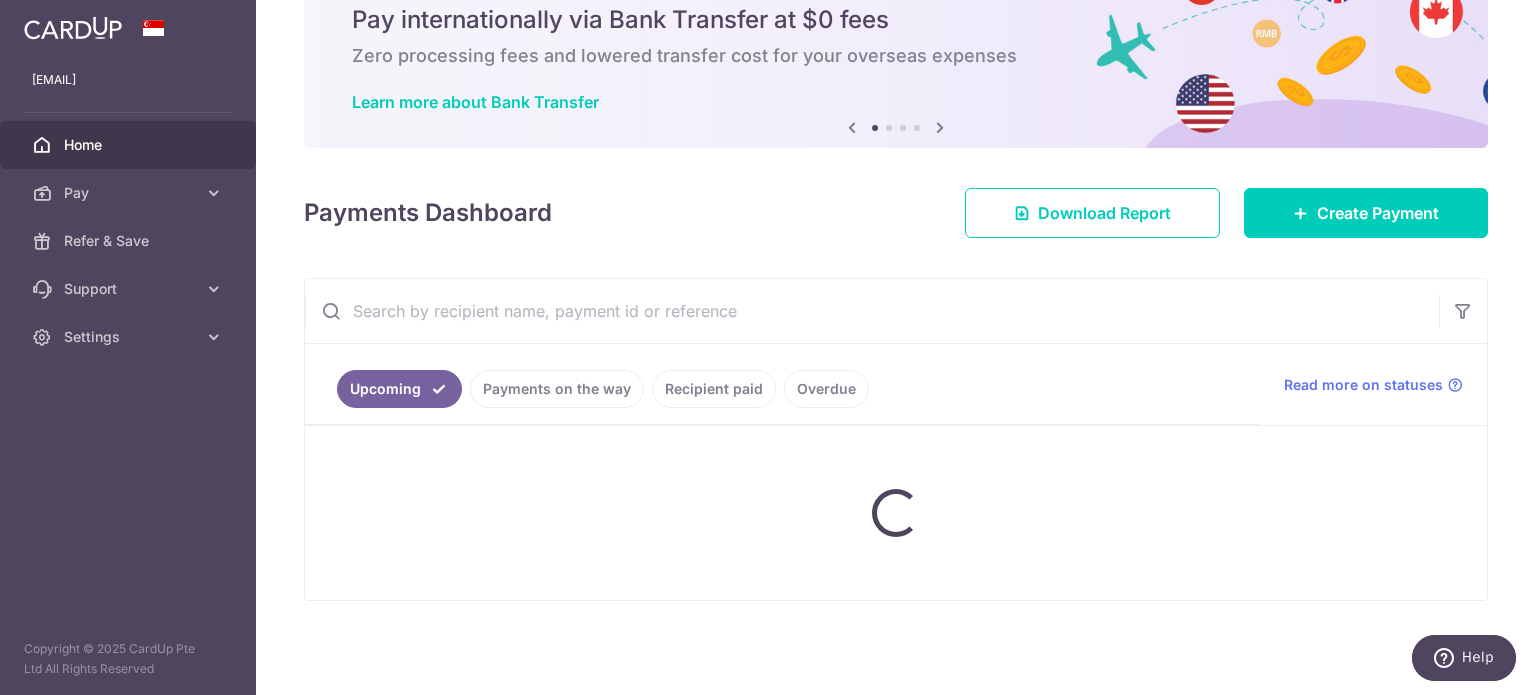 scroll, scrollTop: 224, scrollLeft: 0, axis: vertical 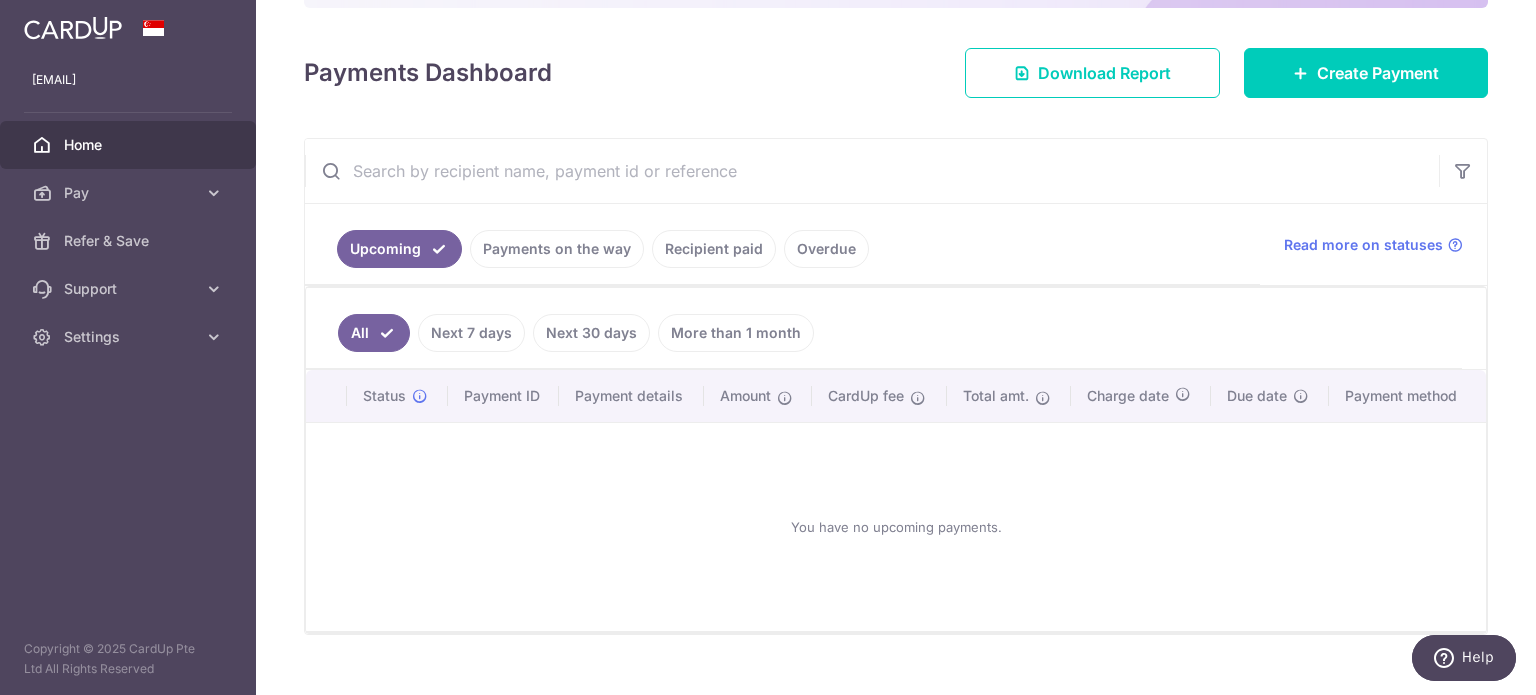 click on "Payments on the way" at bounding box center [557, 249] 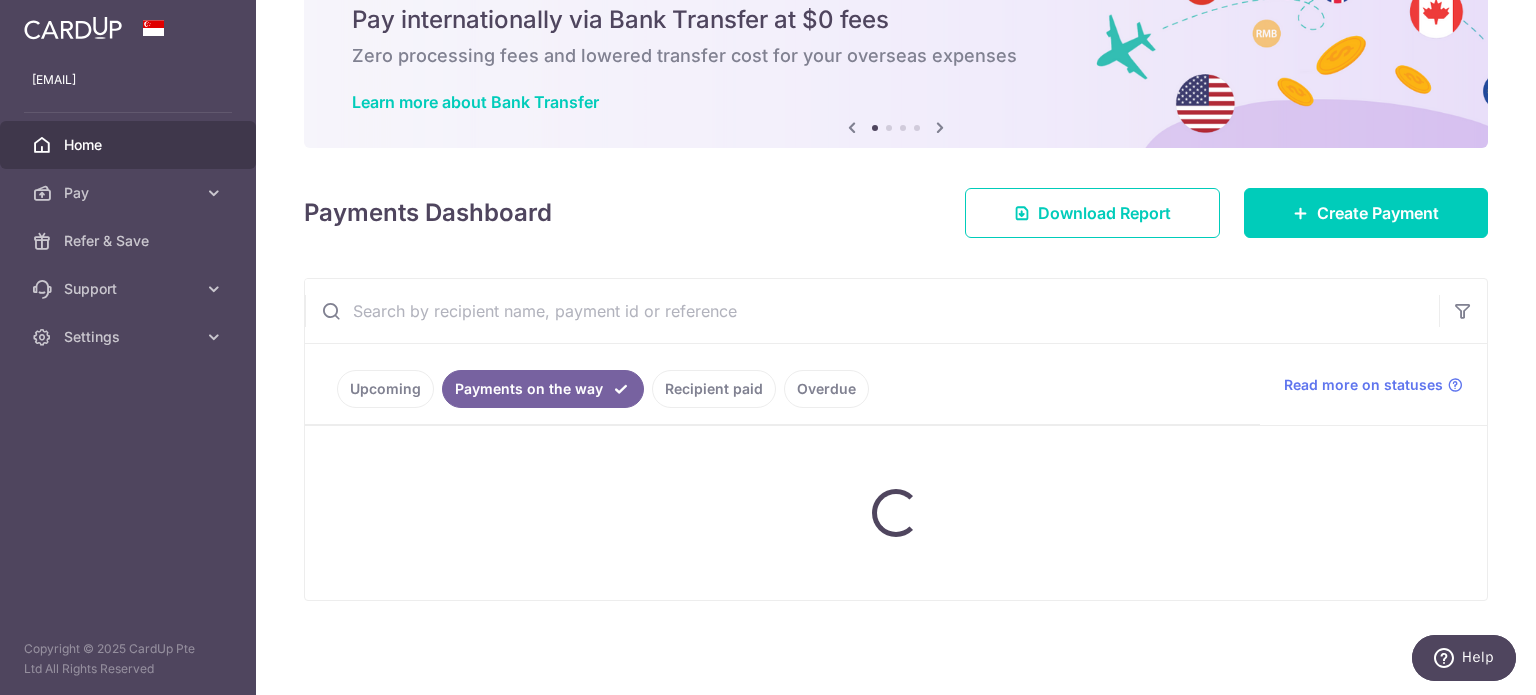 scroll, scrollTop: 170, scrollLeft: 0, axis: vertical 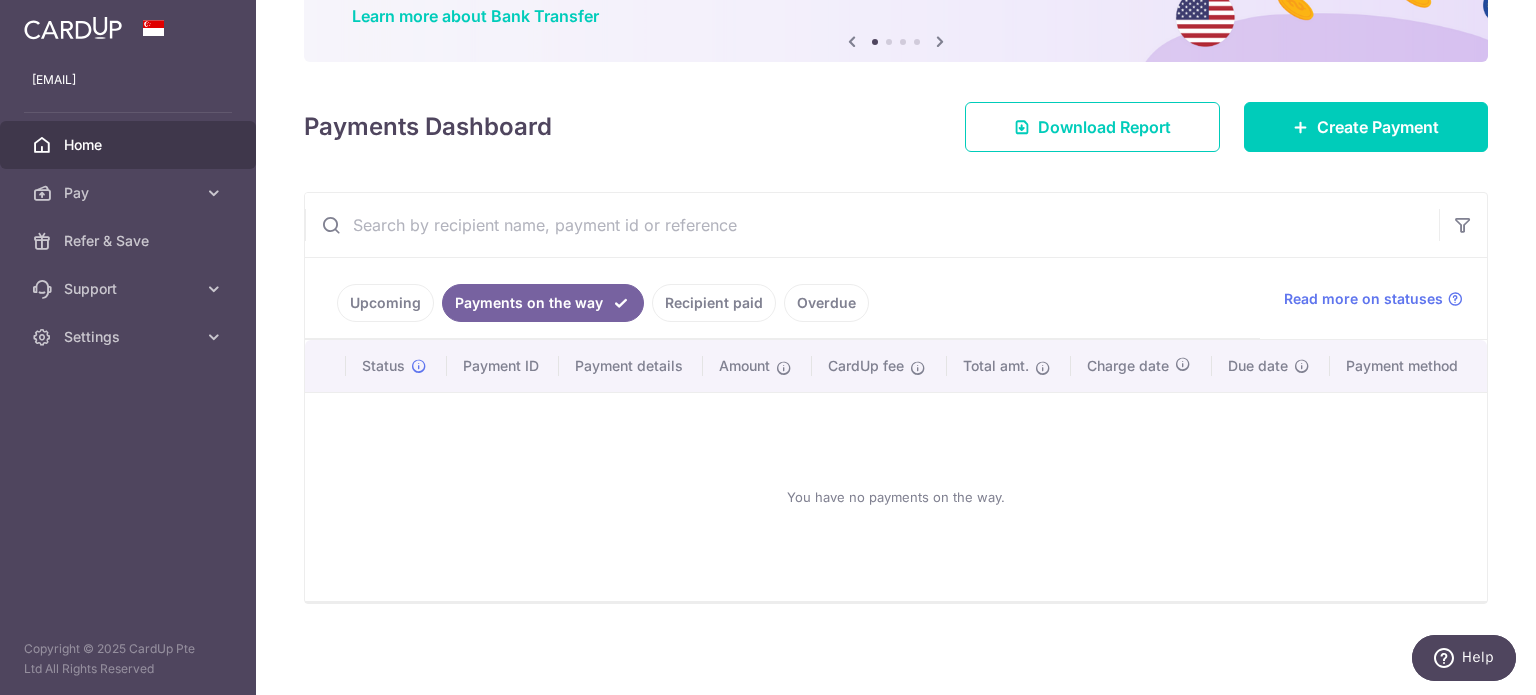 click on "Recipient paid" at bounding box center (714, 303) 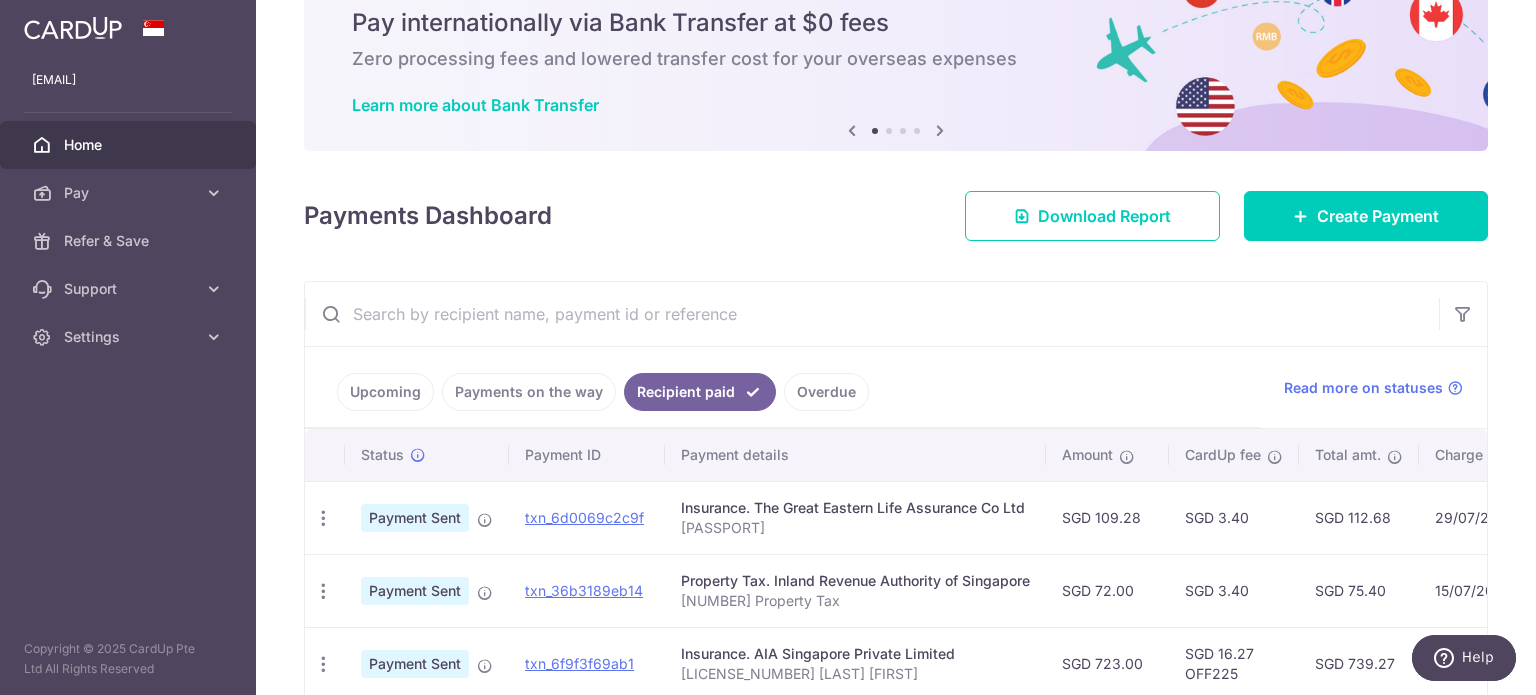 scroll, scrollTop: 224, scrollLeft: 0, axis: vertical 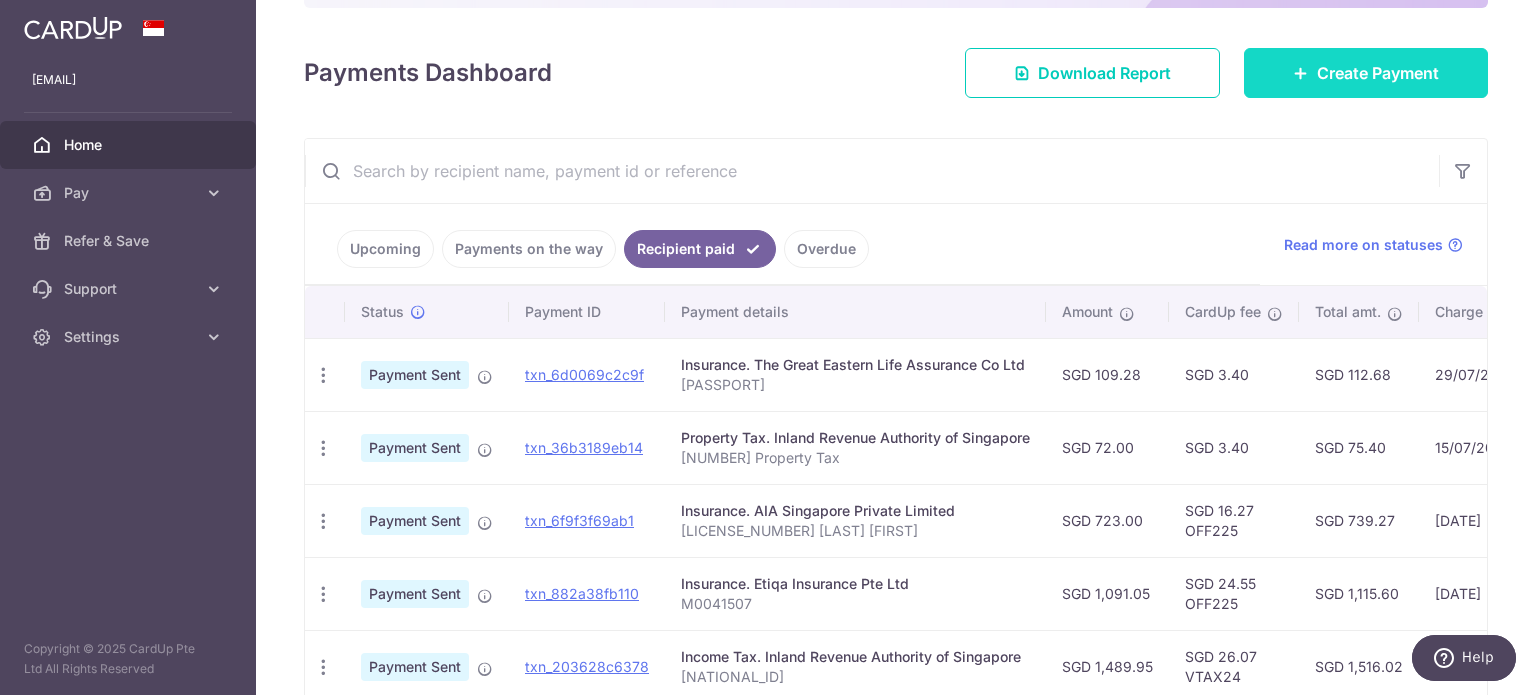 click on "Create Payment" at bounding box center (1366, 73) 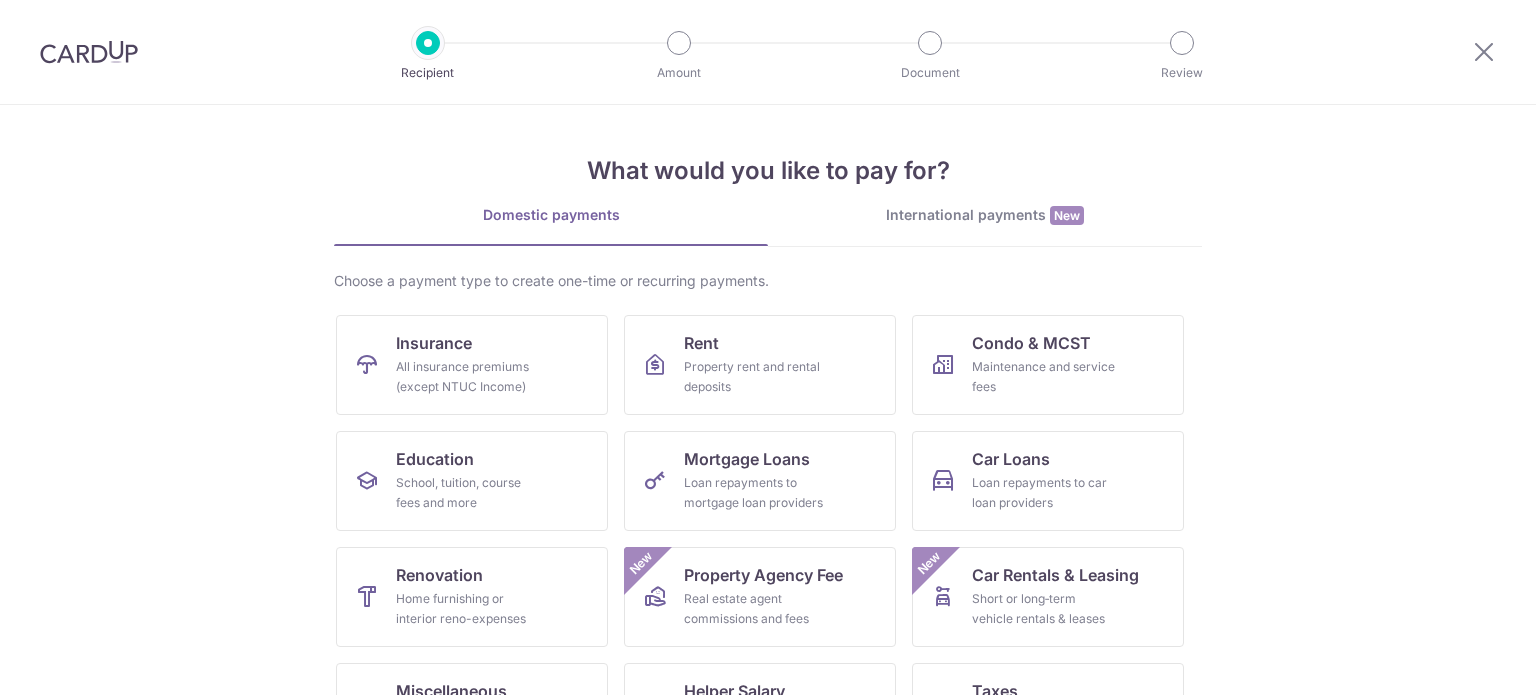 scroll, scrollTop: 0, scrollLeft: 0, axis: both 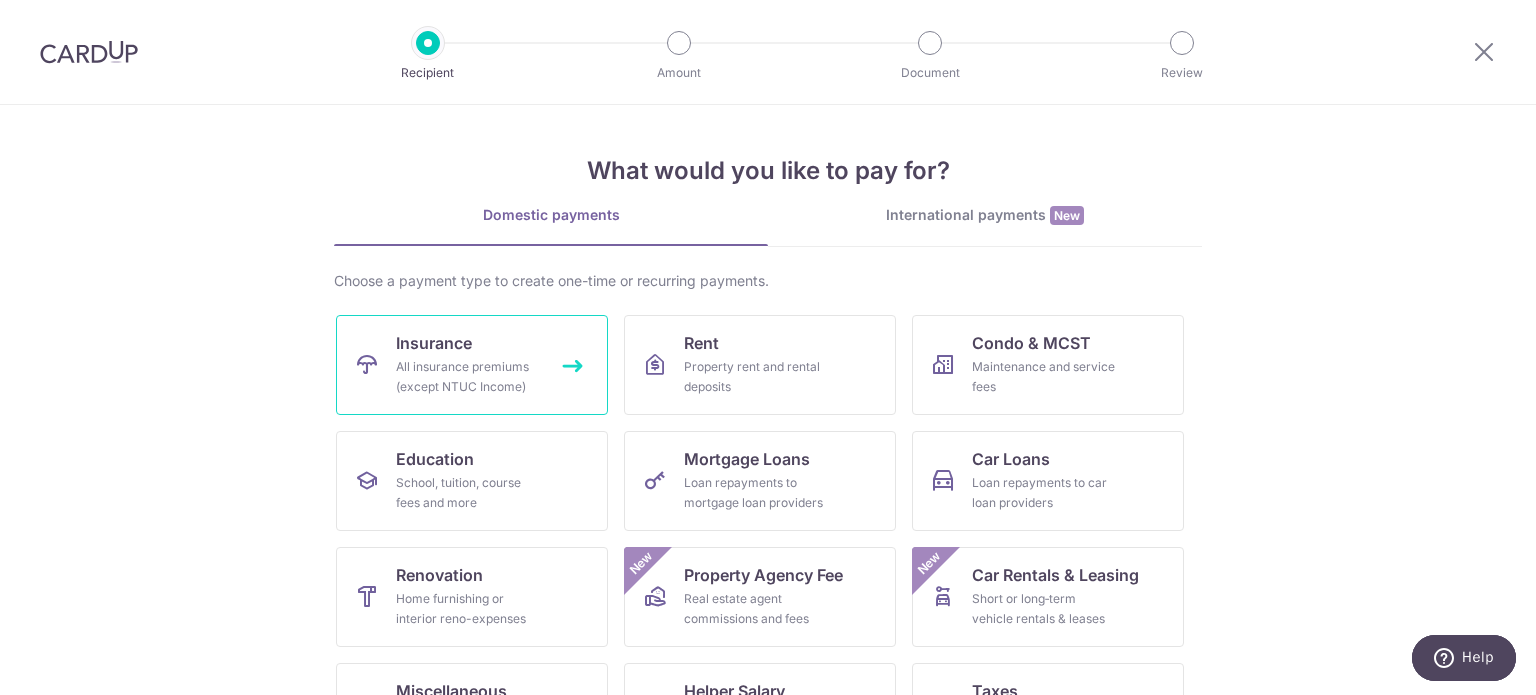 click on "Insurance" at bounding box center (434, 343) 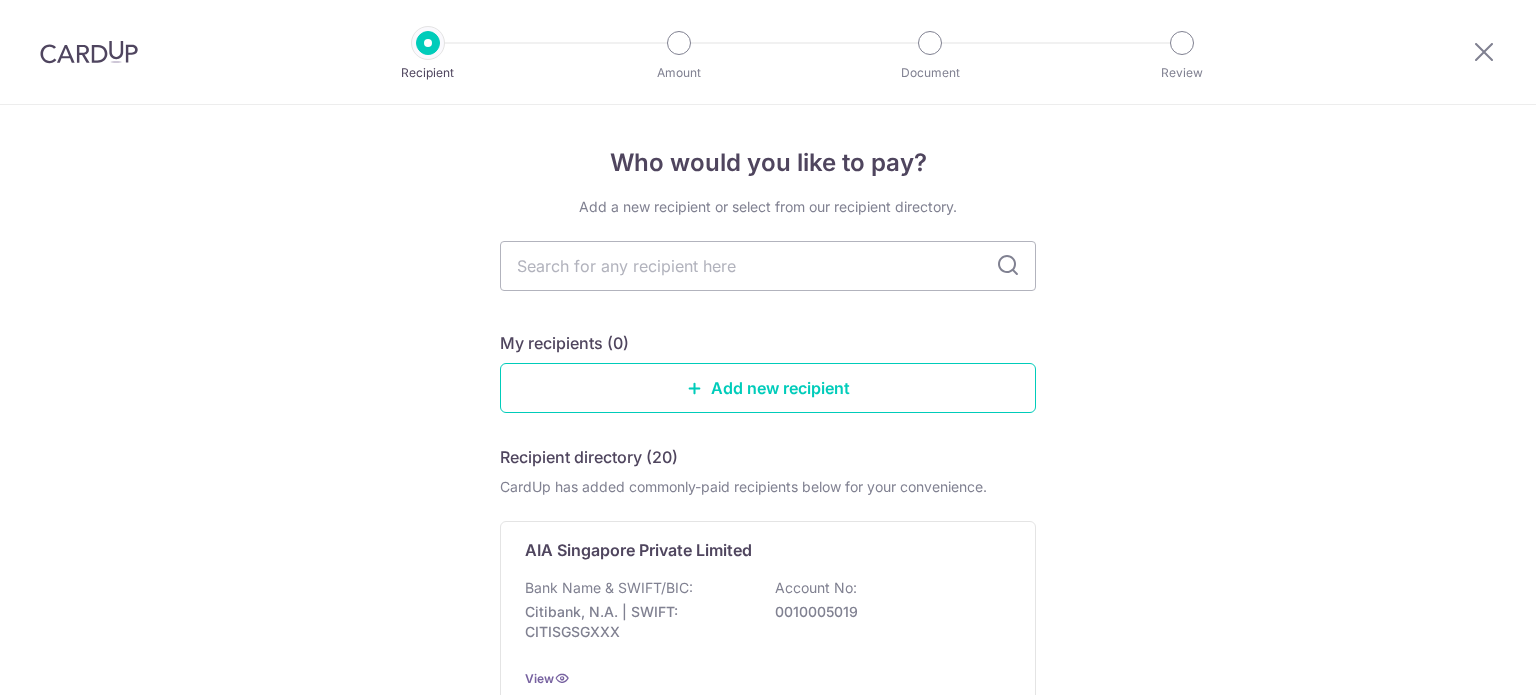 scroll, scrollTop: 0, scrollLeft: 0, axis: both 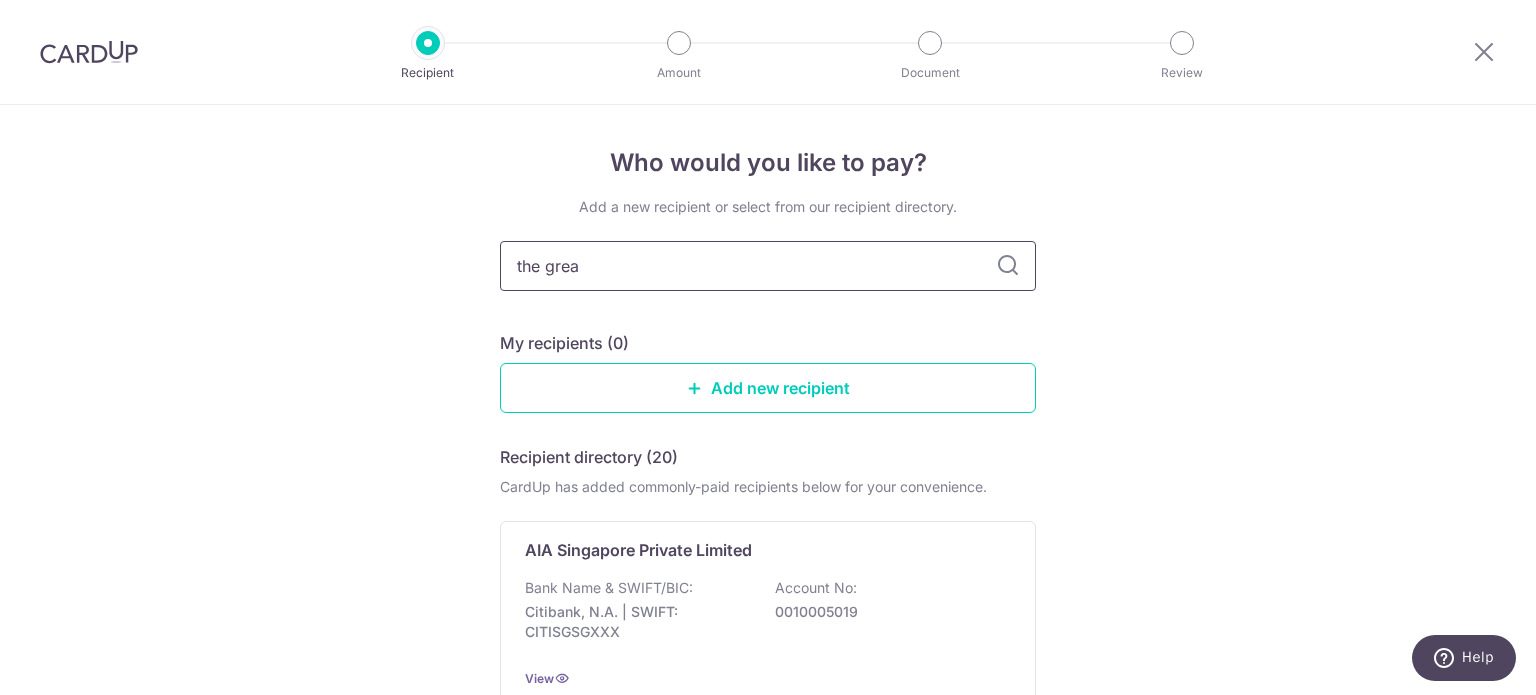 type on "the great" 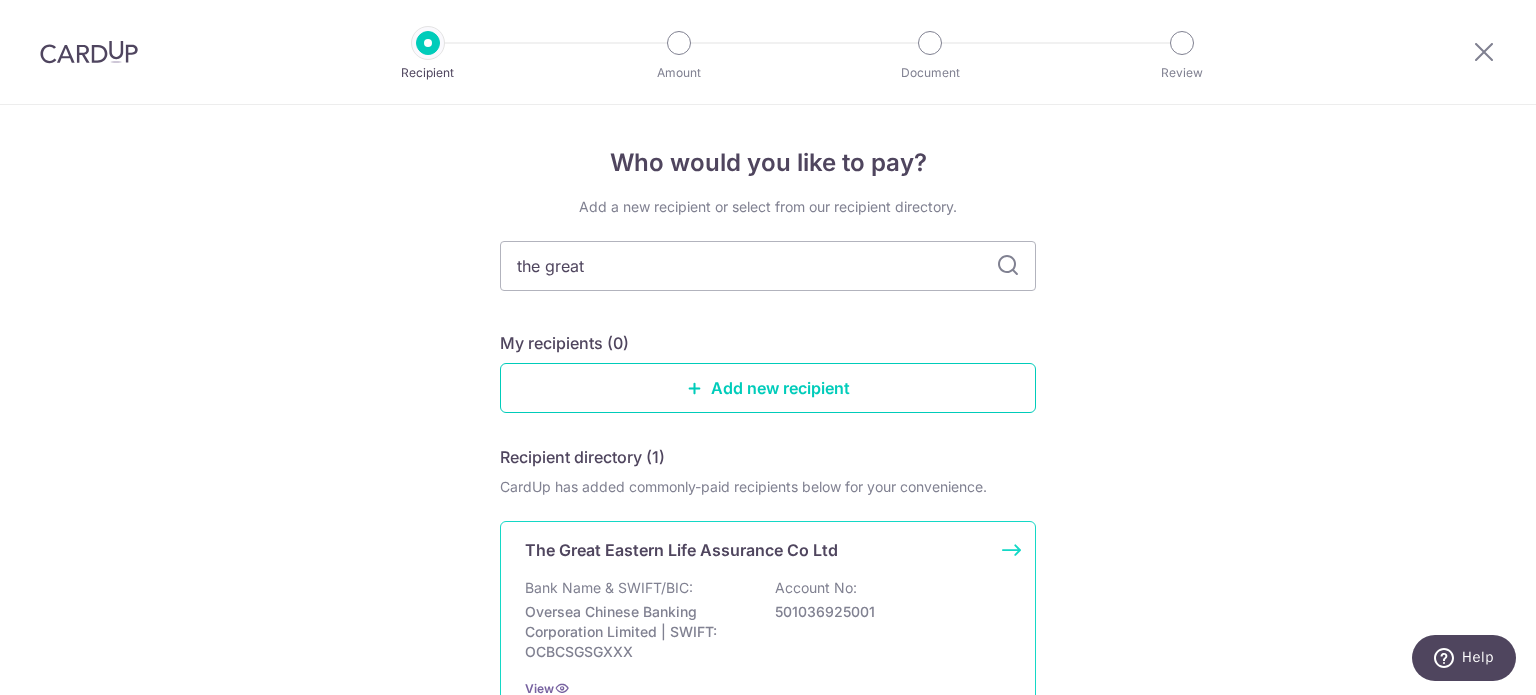 click on "The Great Eastern Life Assurance Co Ltd" at bounding box center (681, 550) 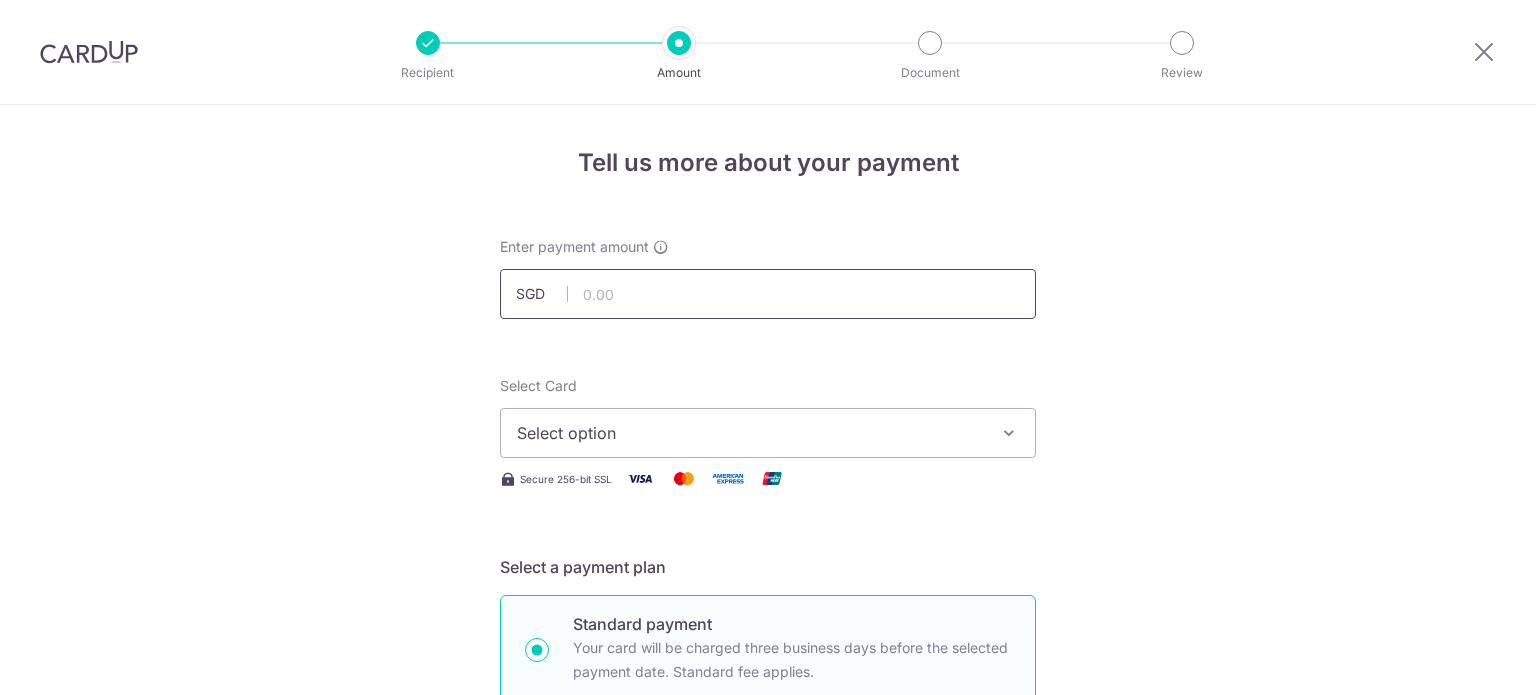 scroll, scrollTop: 0, scrollLeft: 0, axis: both 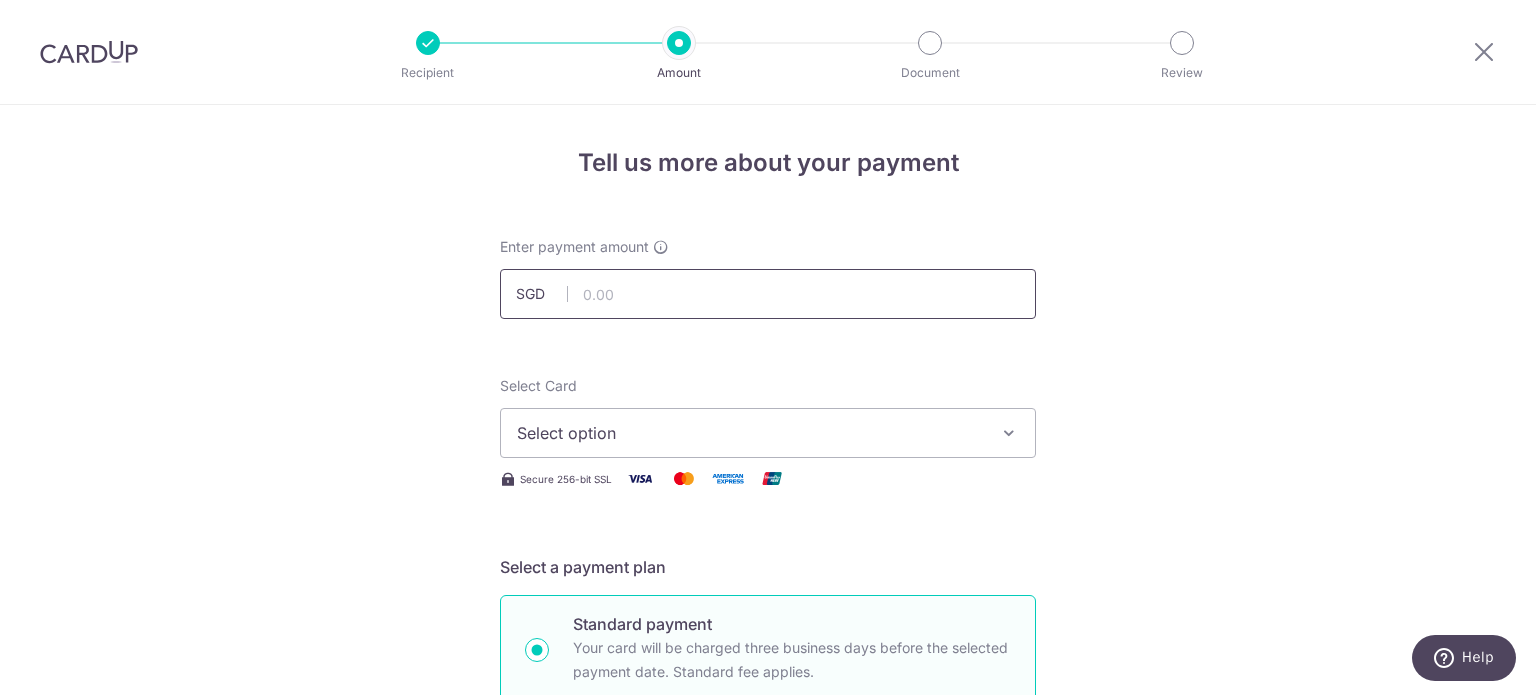 click at bounding box center [768, 294] 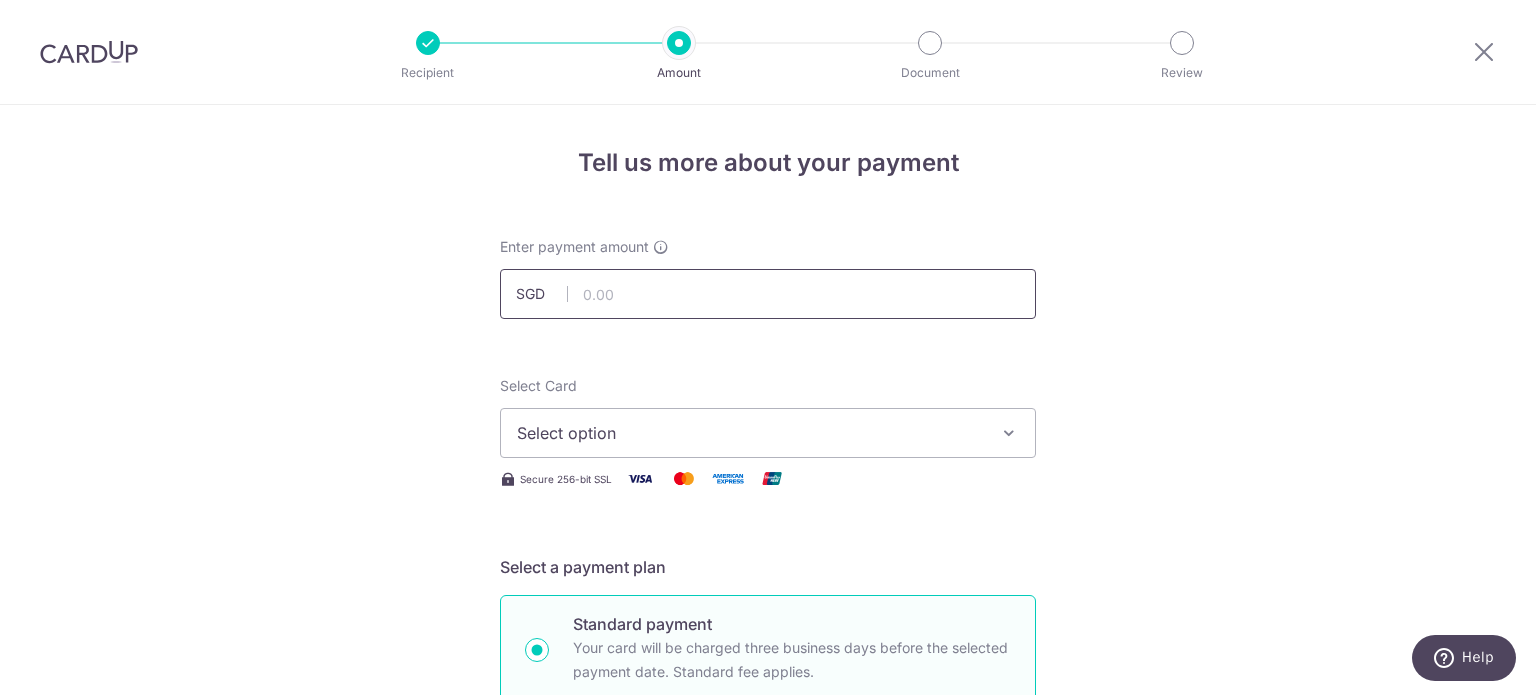 type on "409.92" 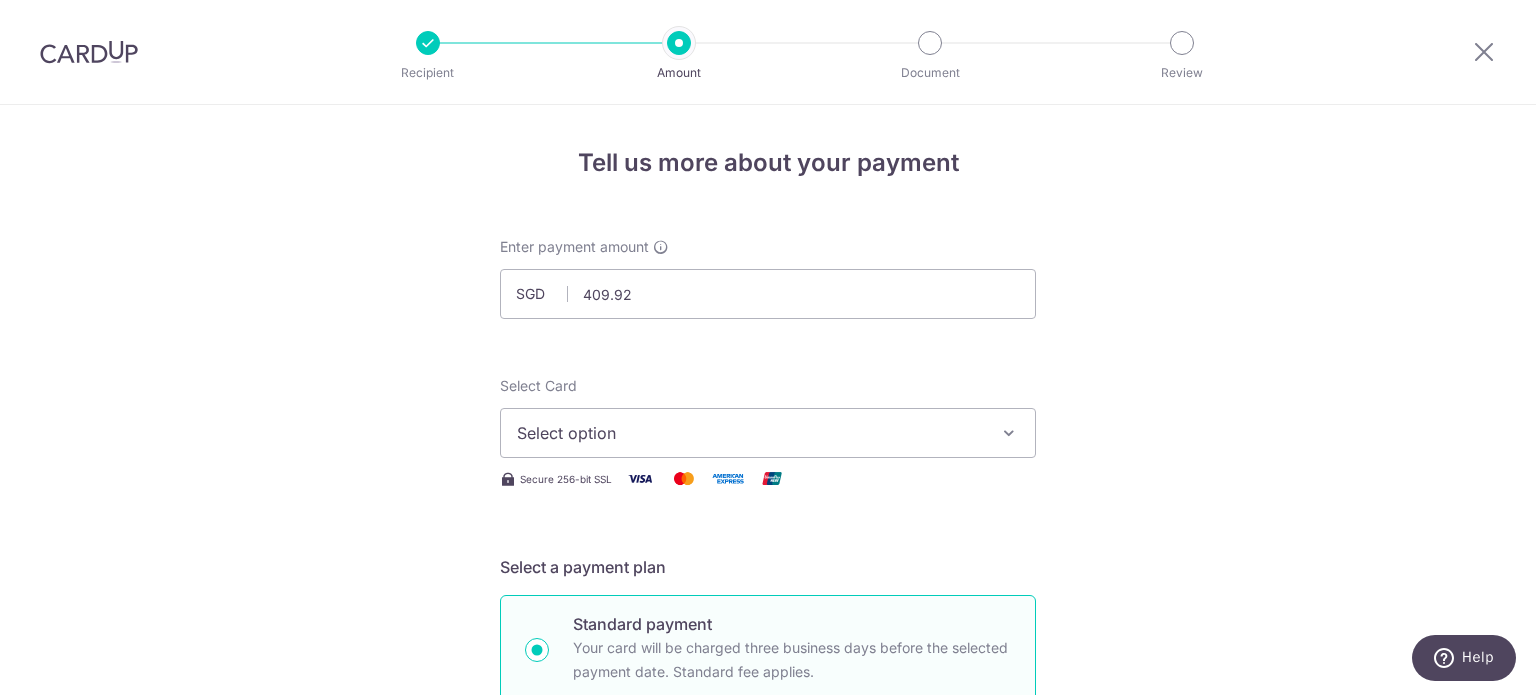 click on "Select option" at bounding box center [768, 433] 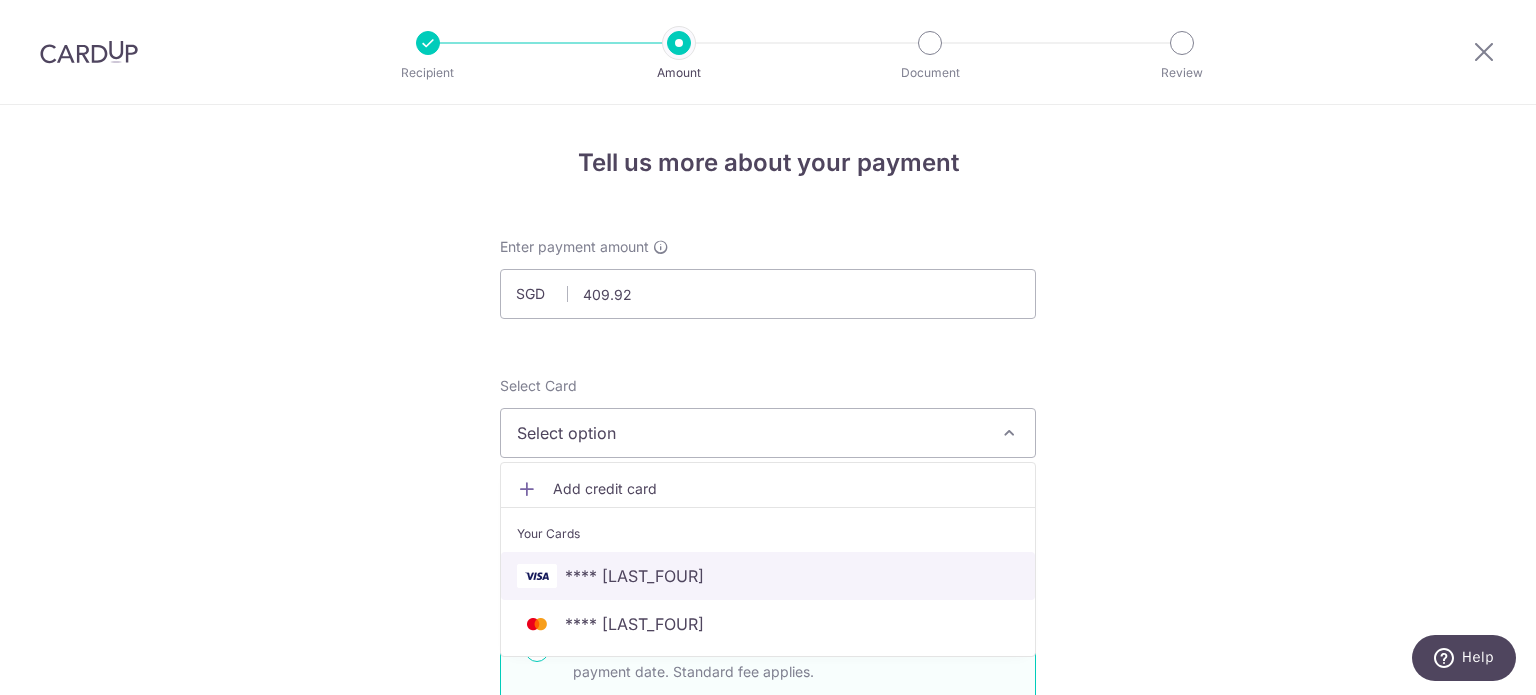 click on "**** 7580" at bounding box center (634, 576) 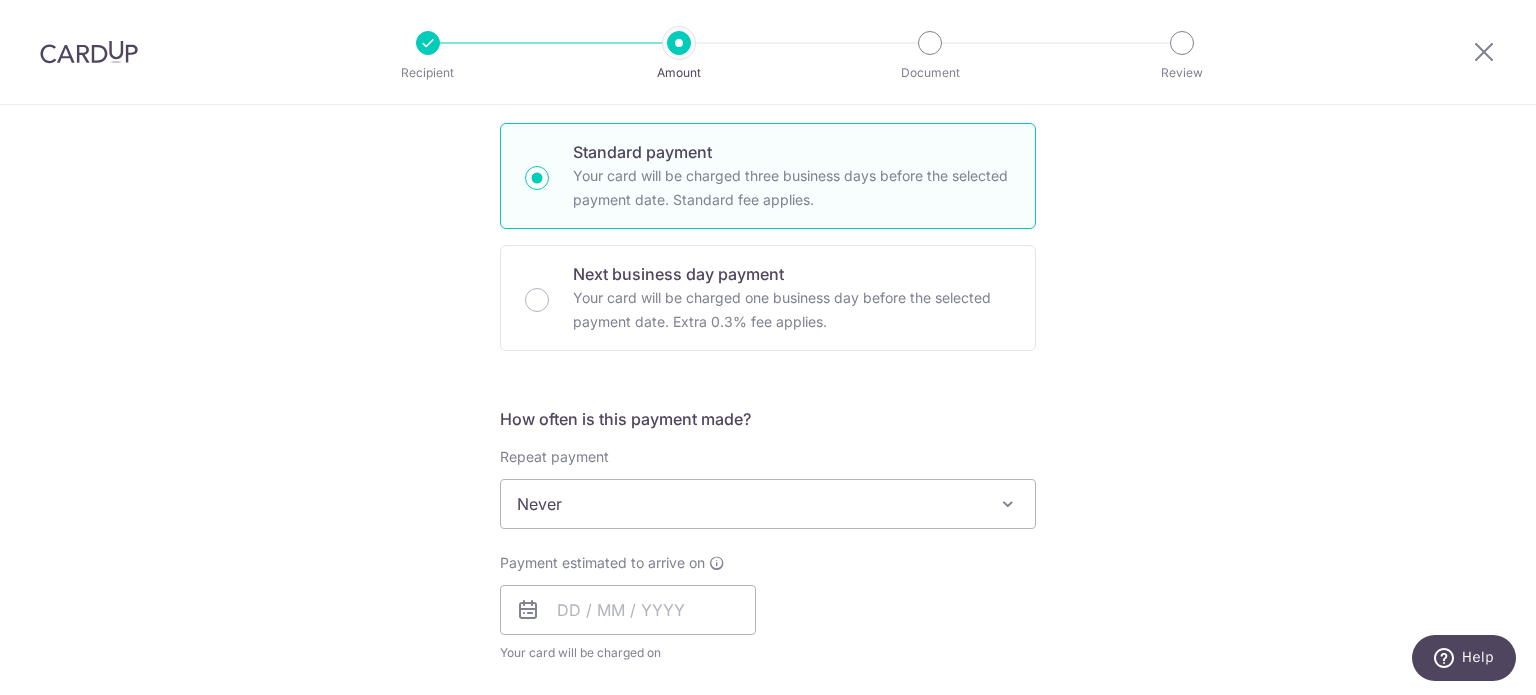 scroll, scrollTop: 688, scrollLeft: 0, axis: vertical 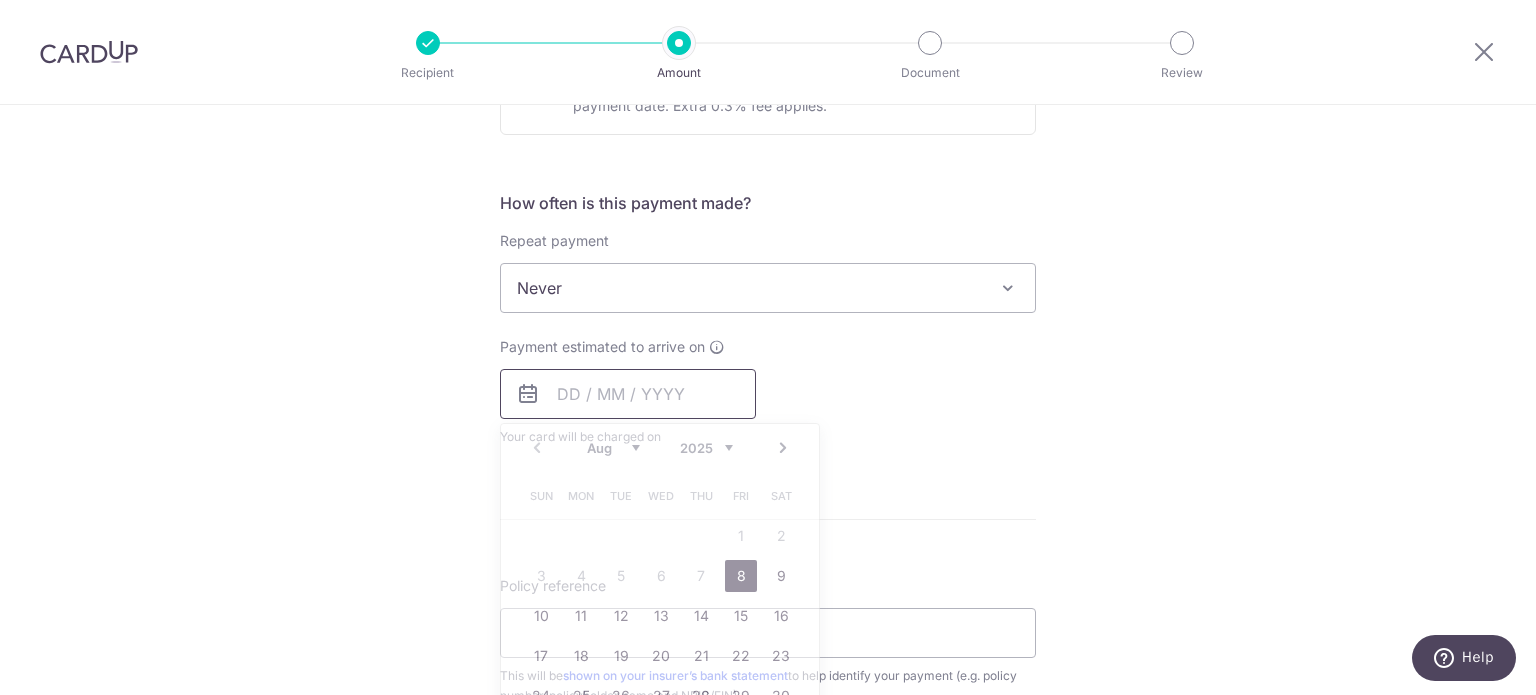 click at bounding box center [628, 394] 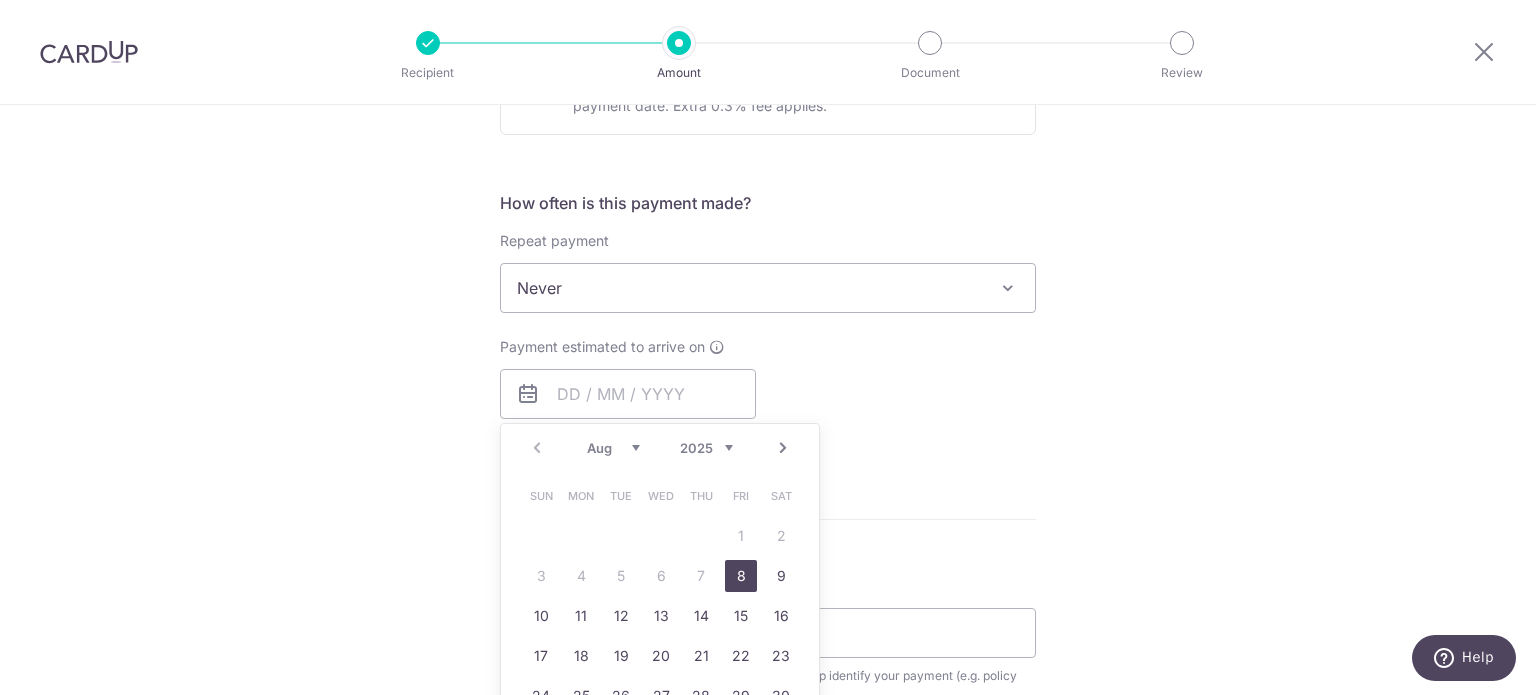 click on "8" at bounding box center (741, 576) 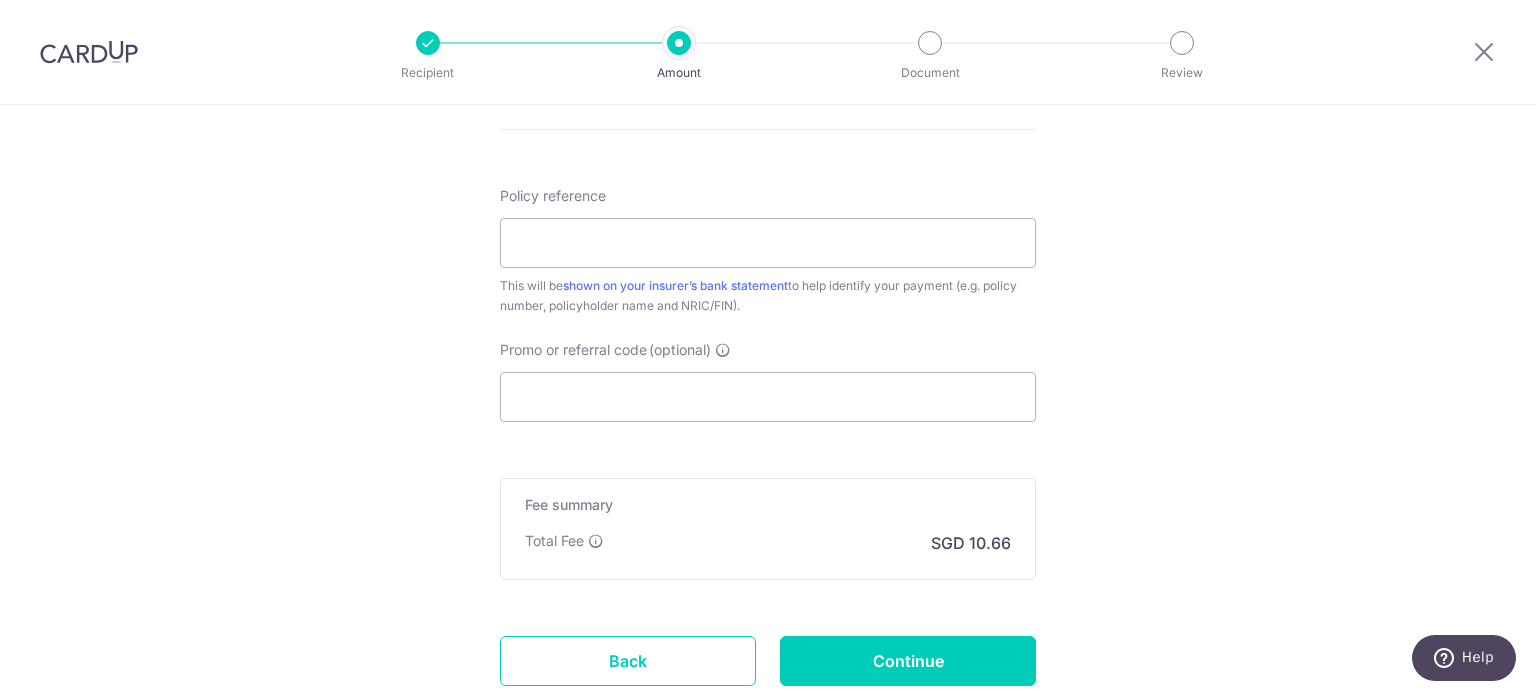 scroll, scrollTop: 1162, scrollLeft: 0, axis: vertical 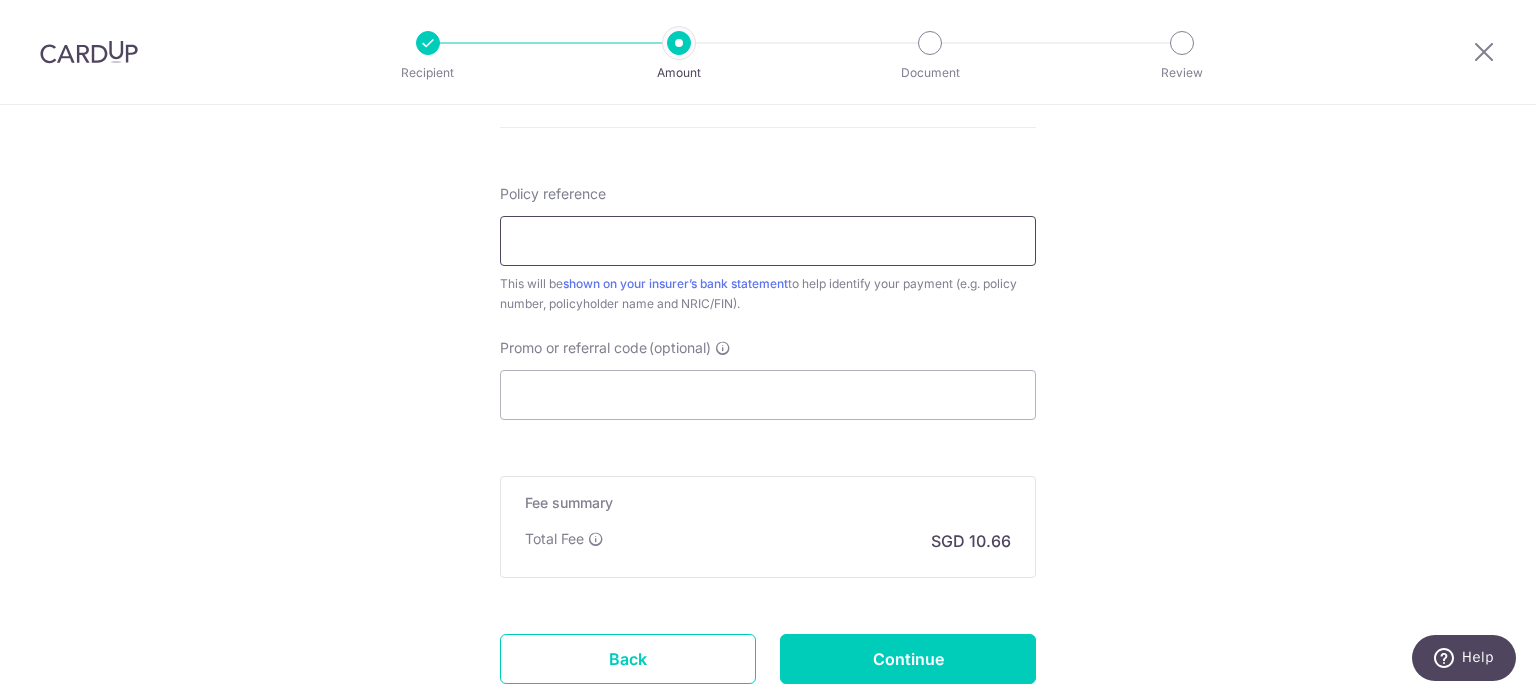 click on "Policy reference" at bounding box center [768, 241] 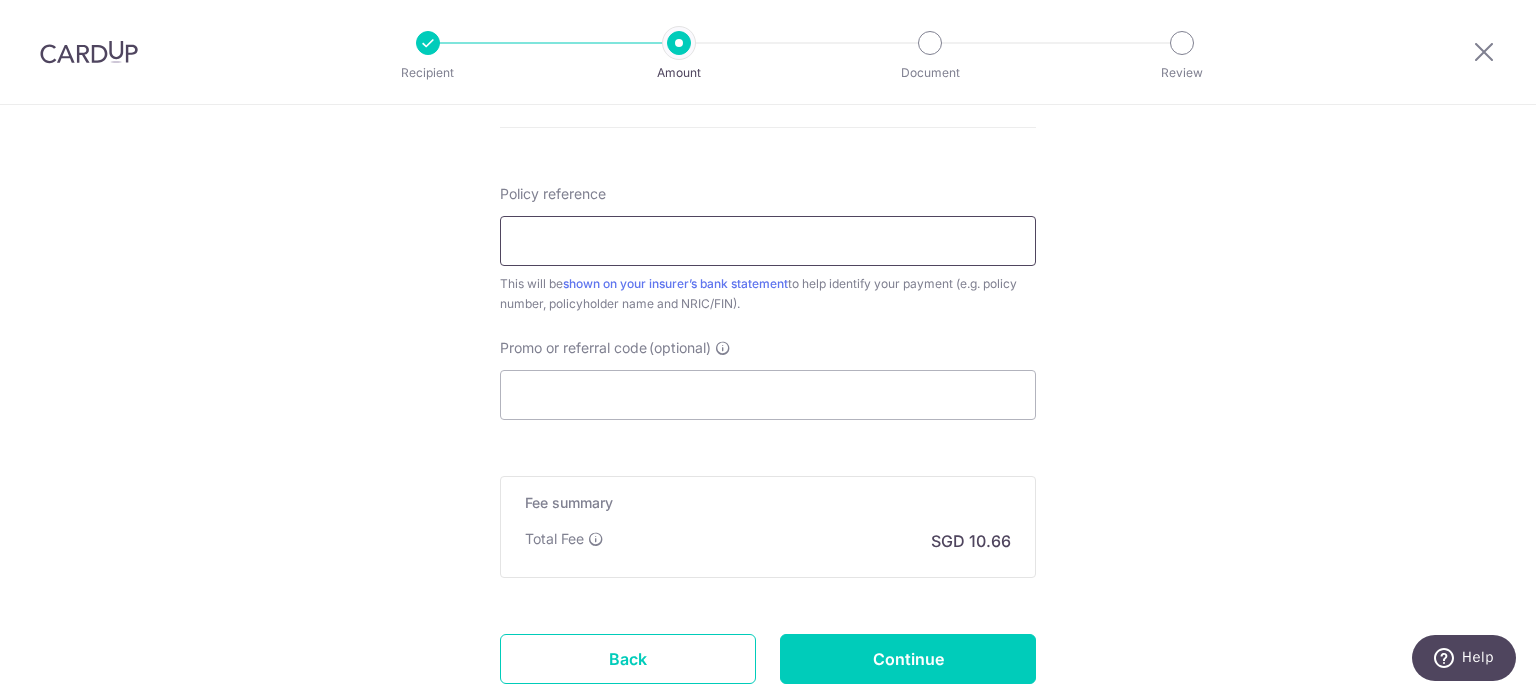 type on "0087867579" 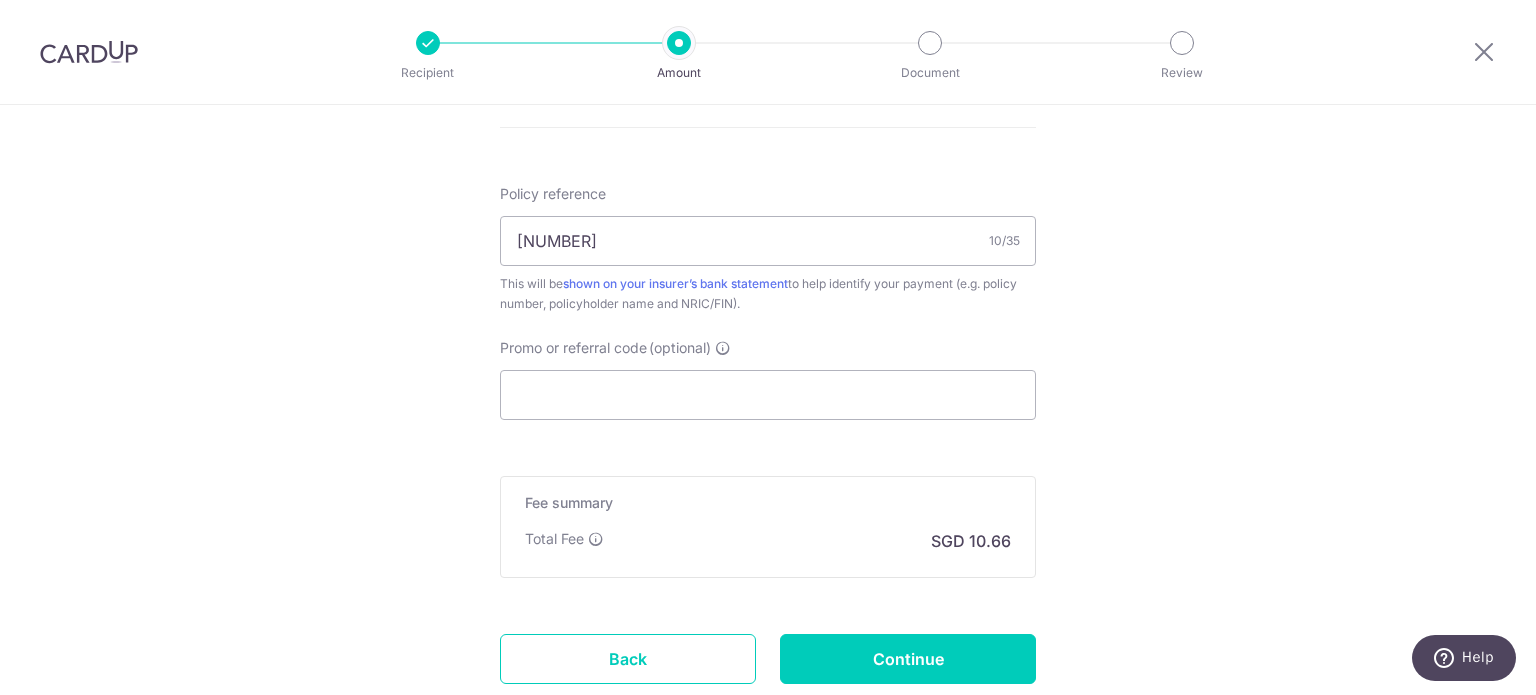 click on "Tell us more about your payment
Enter payment amount
SGD
409.92
409.92
Select Card
**** 7580
Add credit card
Your Cards
**** 7580
**** 0483
Secure 256-bit SSL
Text
New card details
Card
Secure 256-bit SSL" at bounding box center [768, -112] 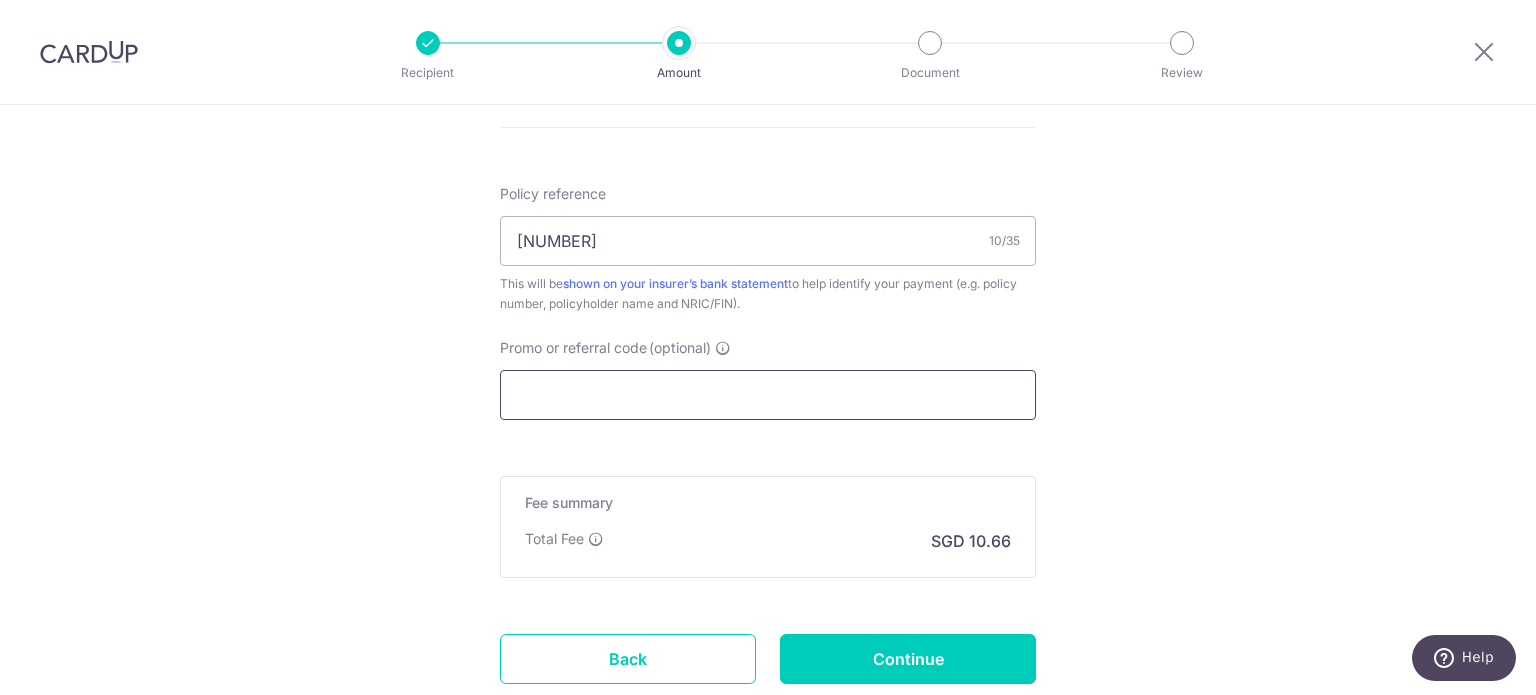 click on "Promo or referral code
(optional)" at bounding box center [768, 395] 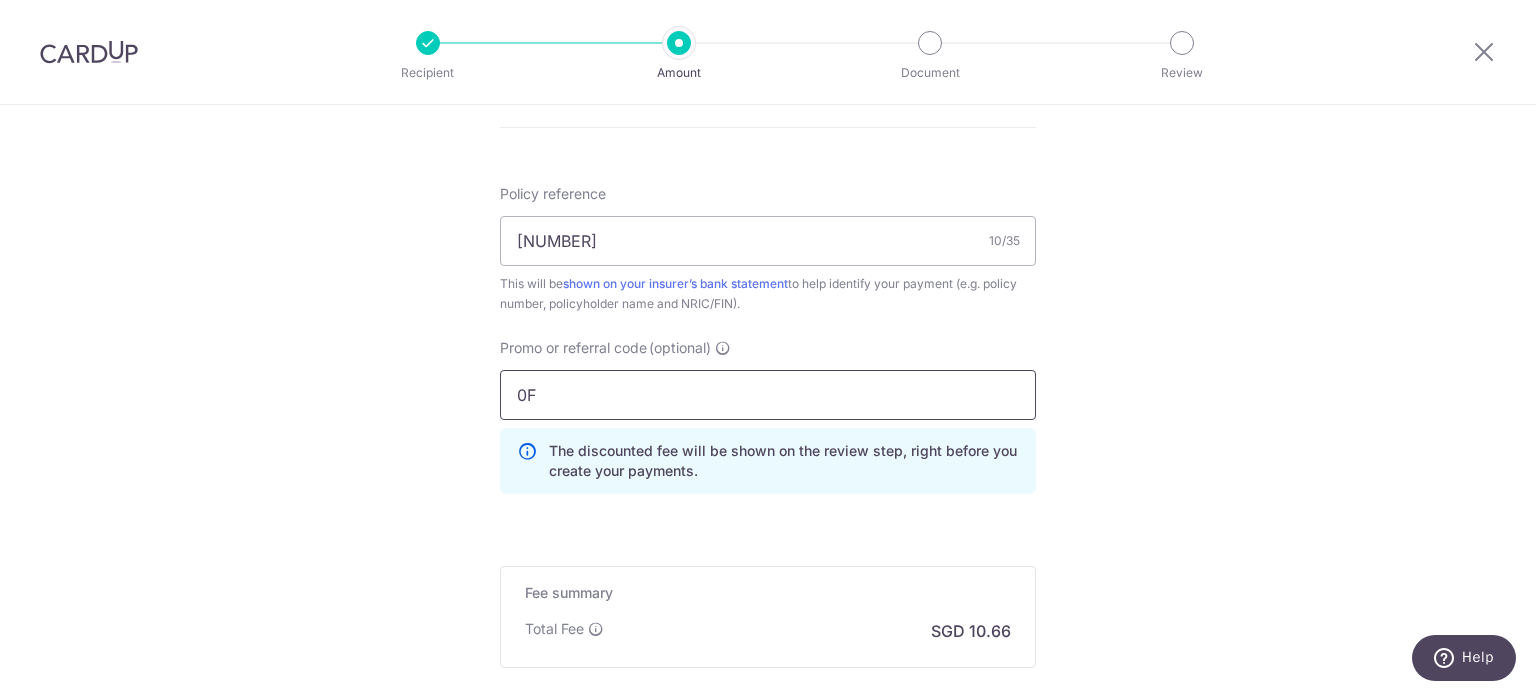 type on "0" 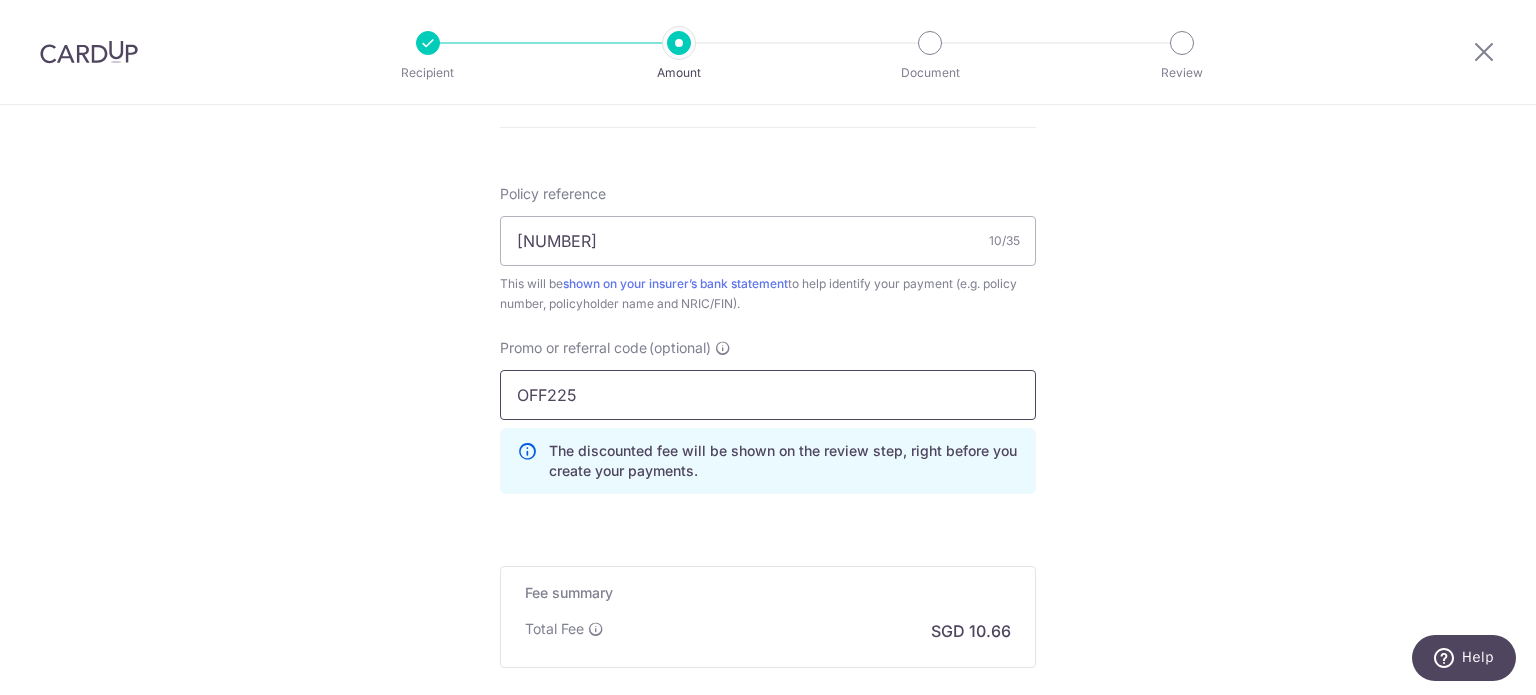 type on "OFF225" 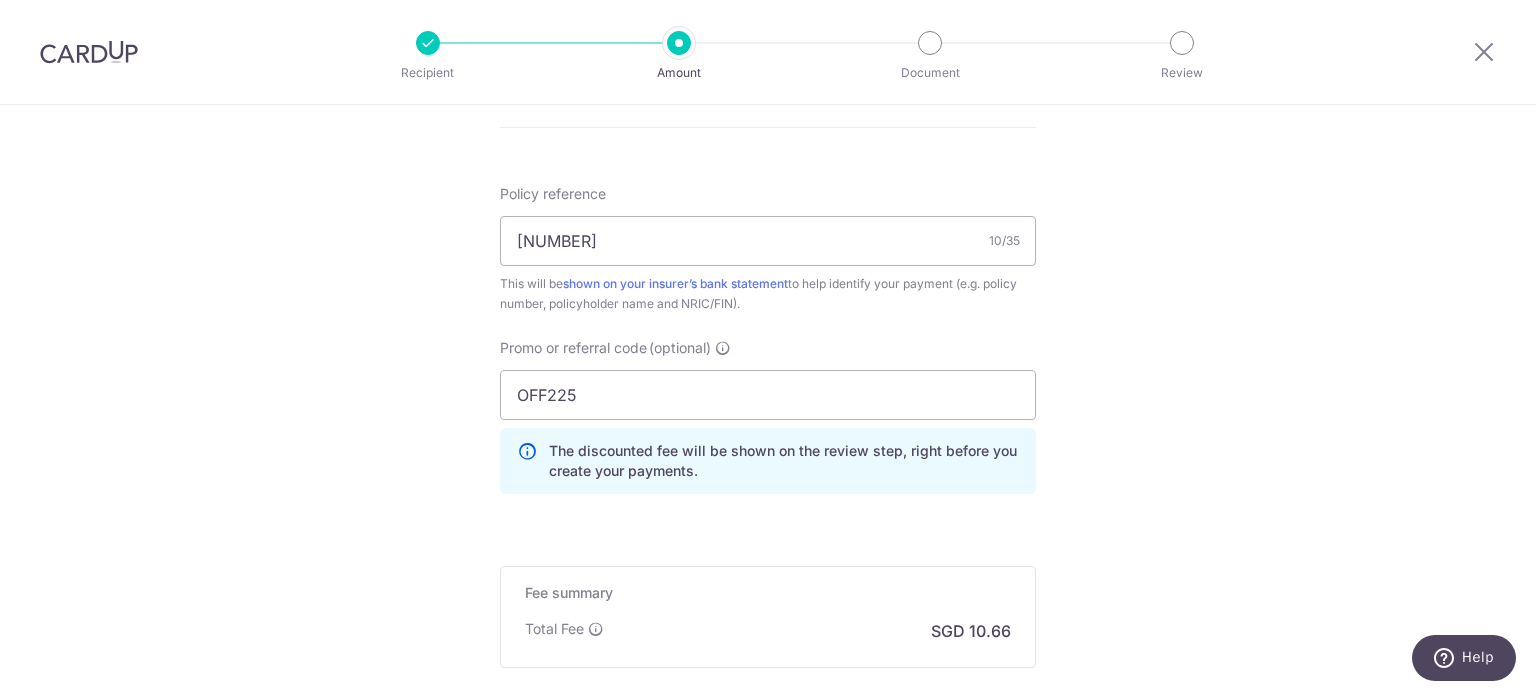 click on "Tell us more about your payment
Enter payment amount
SGD
409.92
409.92
Select Card
**** 7580
Add credit card
Your Cards
**** 7580
**** 0483
Secure 256-bit SSL
Text
New card details
Card
Secure 256-bit SSL" at bounding box center [768, -67] 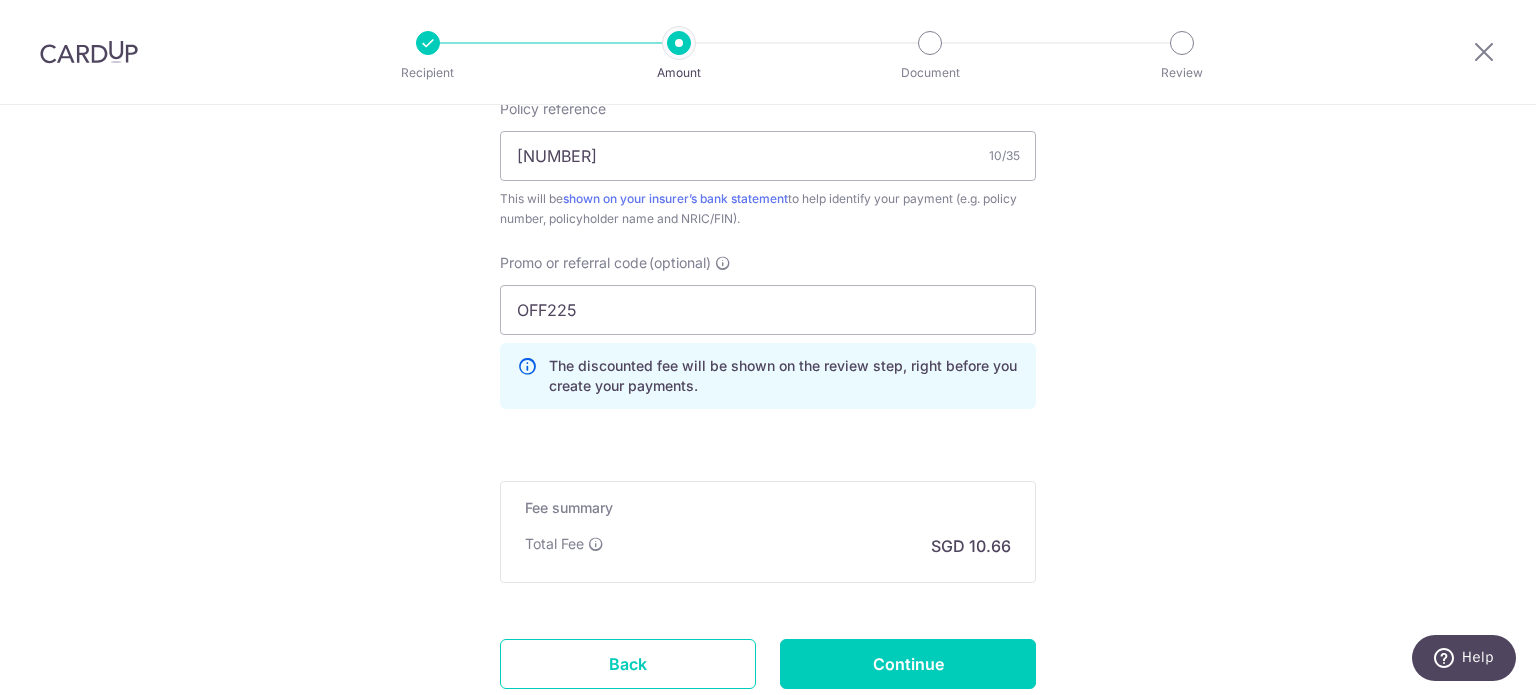 scroll, scrollTop: 1247, scrollLeft: 0, axis: vertical 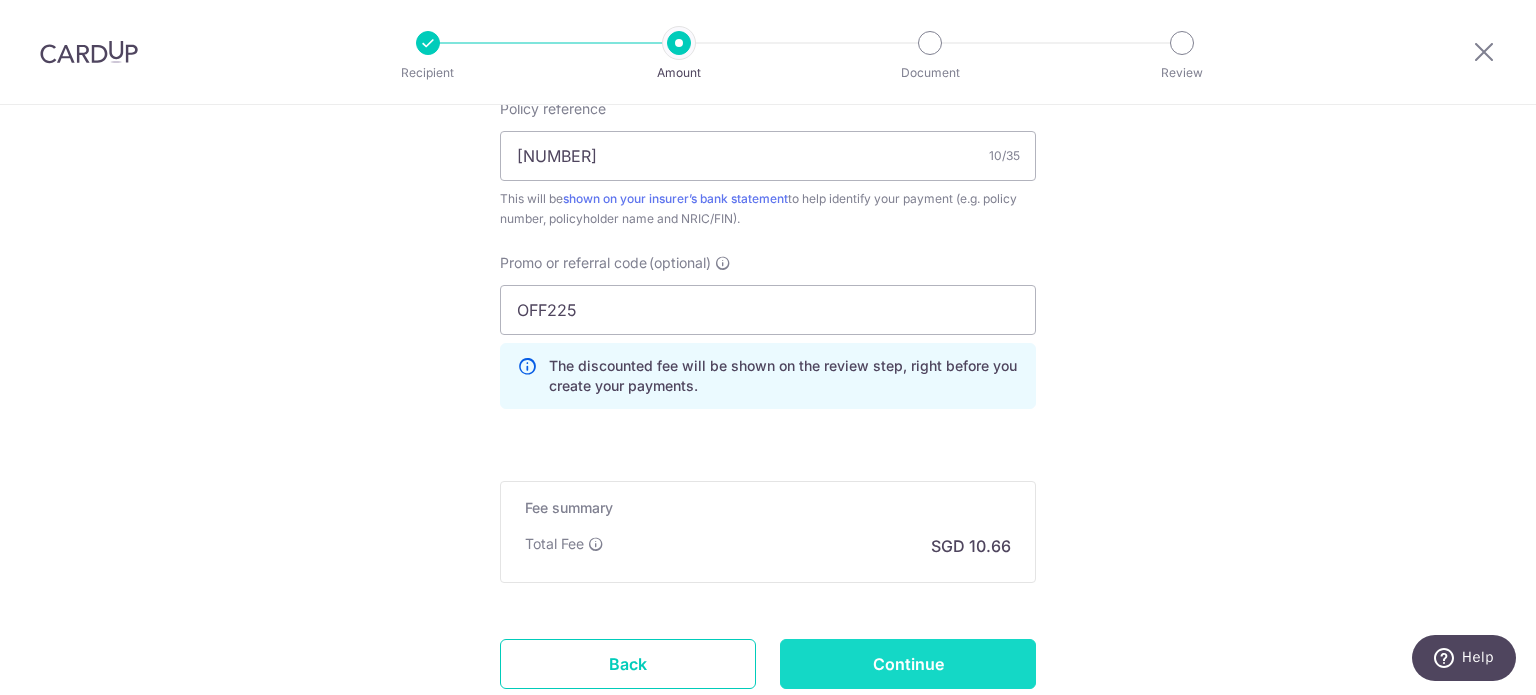 click on "Continue" at bounding box center [908, 664] 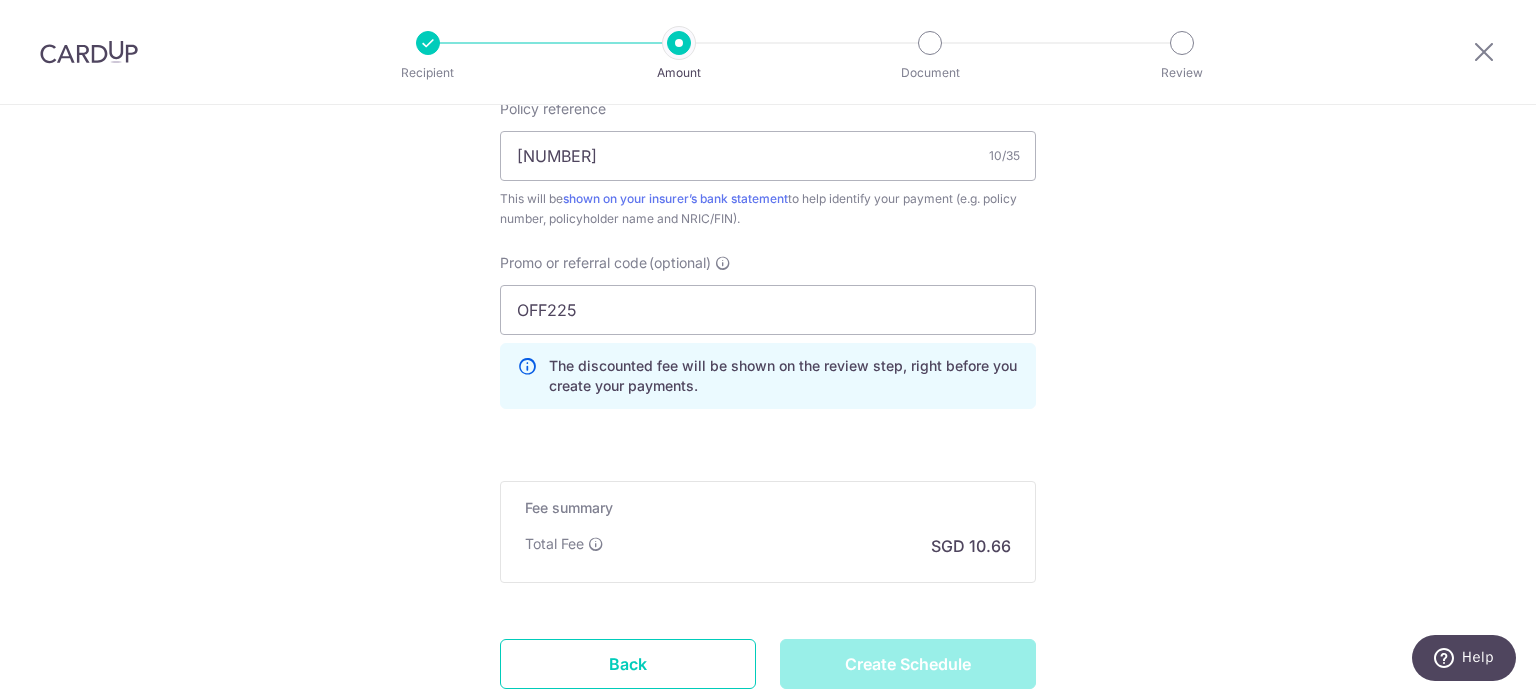 scroll, scrollTop: 1388, scrollLeft: 0, axis: vertical 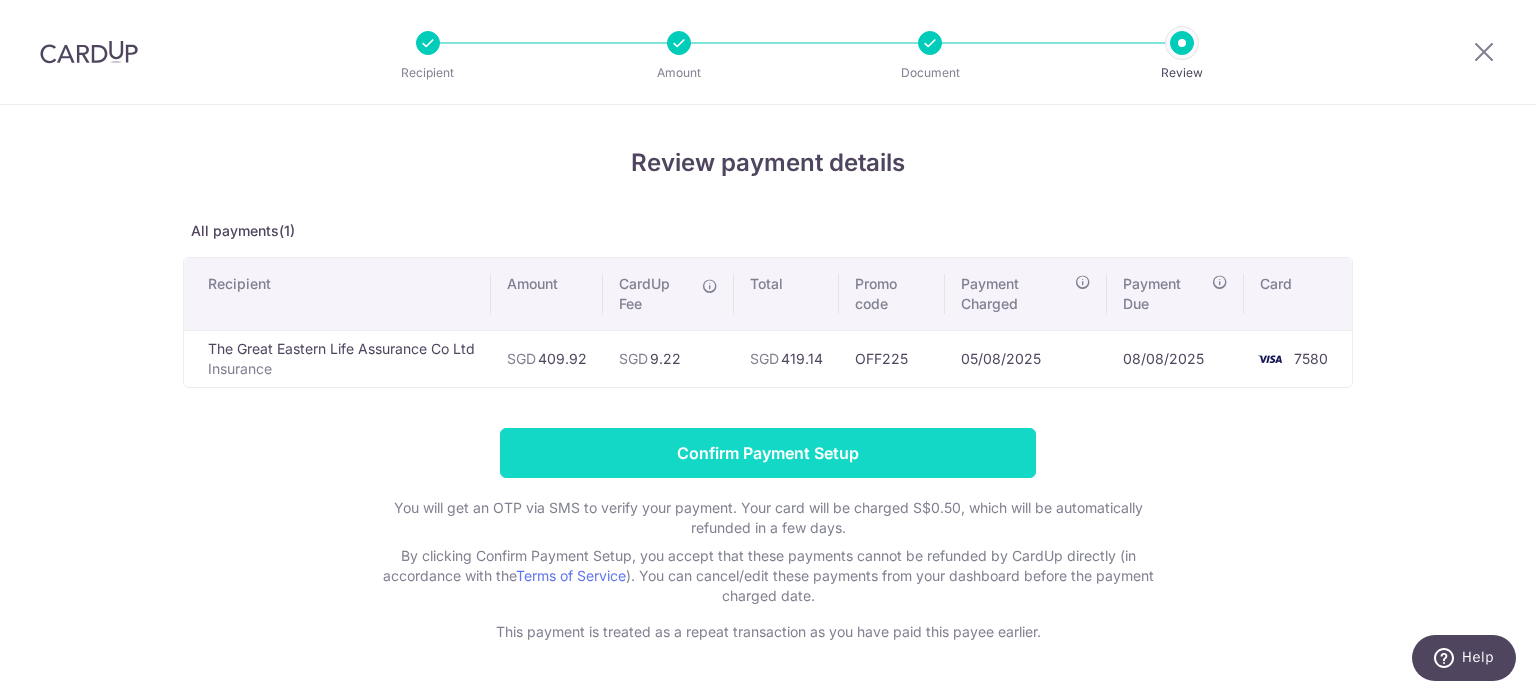 click on "Confirm Payment Setup" at bounding box center [768, 453] 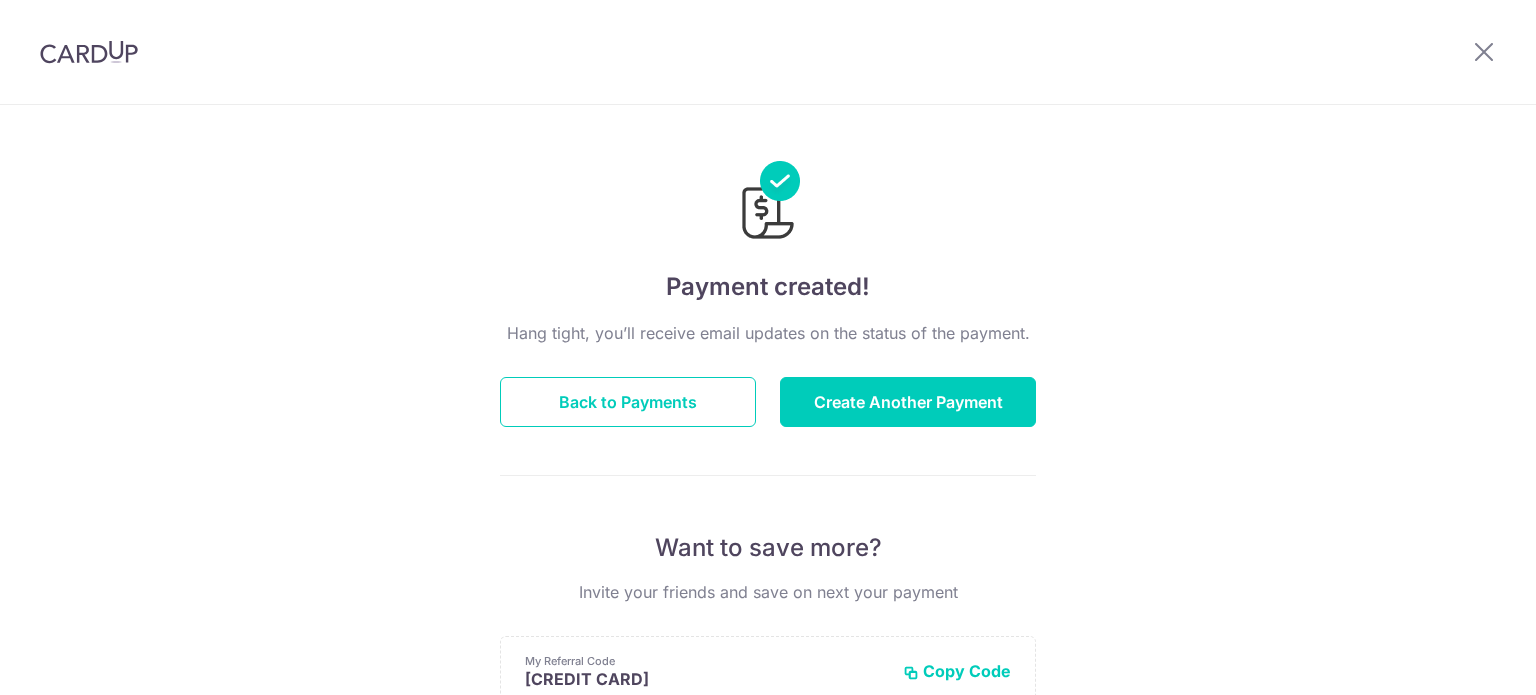 scroll, scrollTop: 0, scrollLeft: 0, axis: both 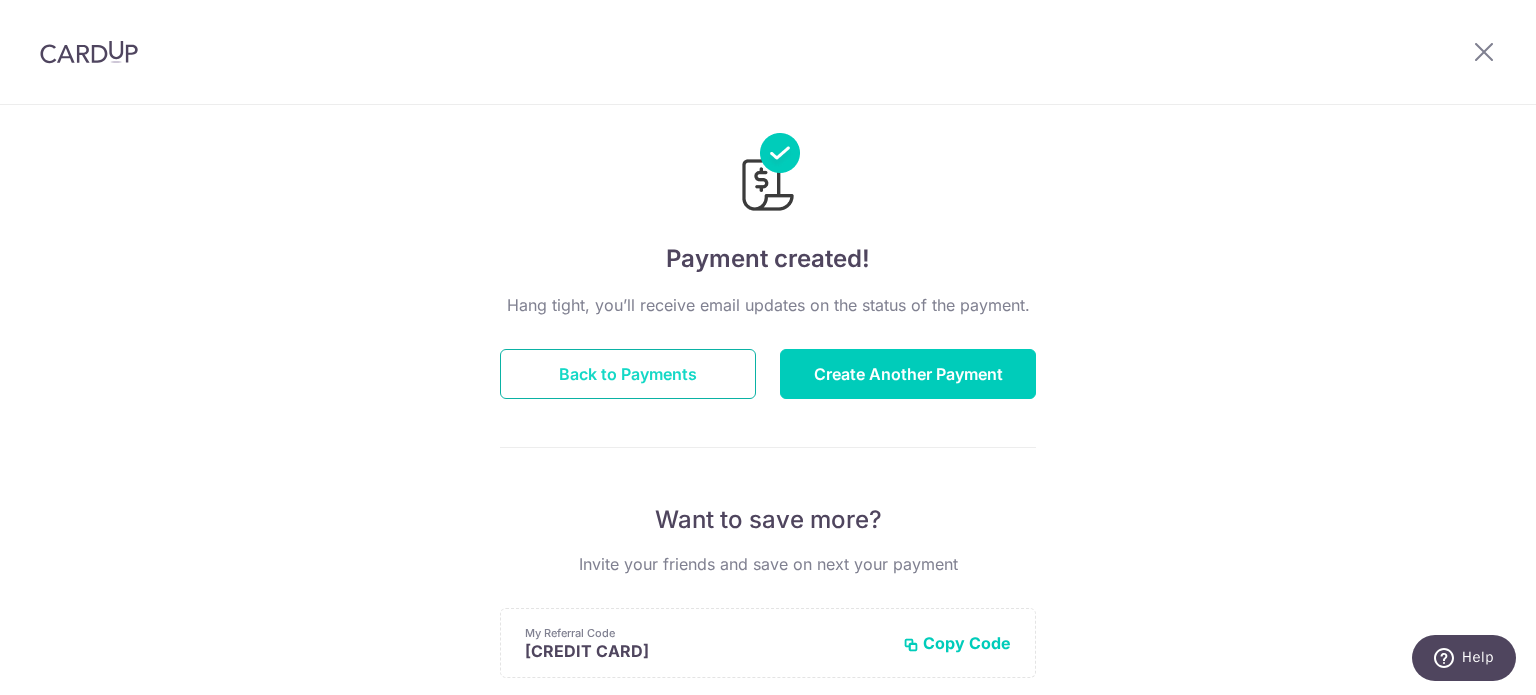 click on "Back to Payments" at bounding box center [628, 374] 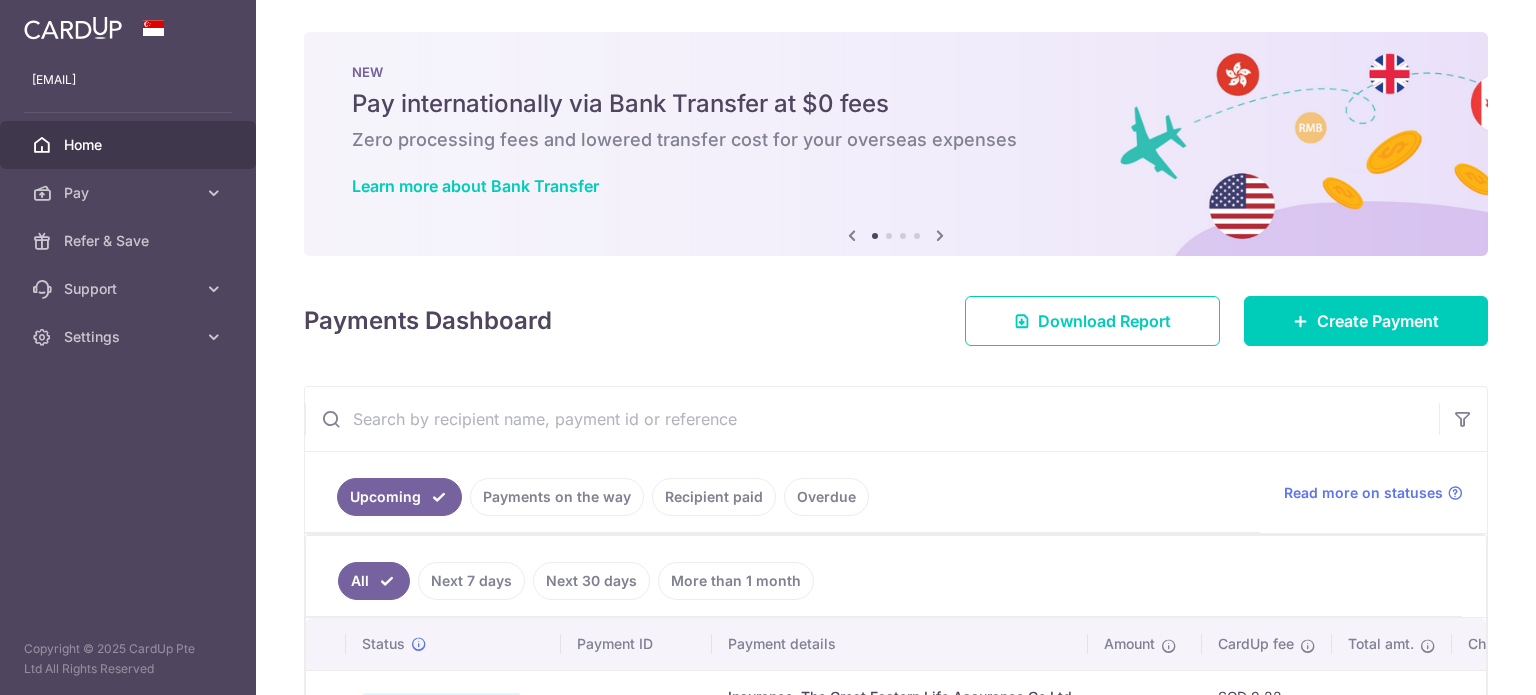 scroll, scrollTop: 0, scrollLeft: 0, axis: both 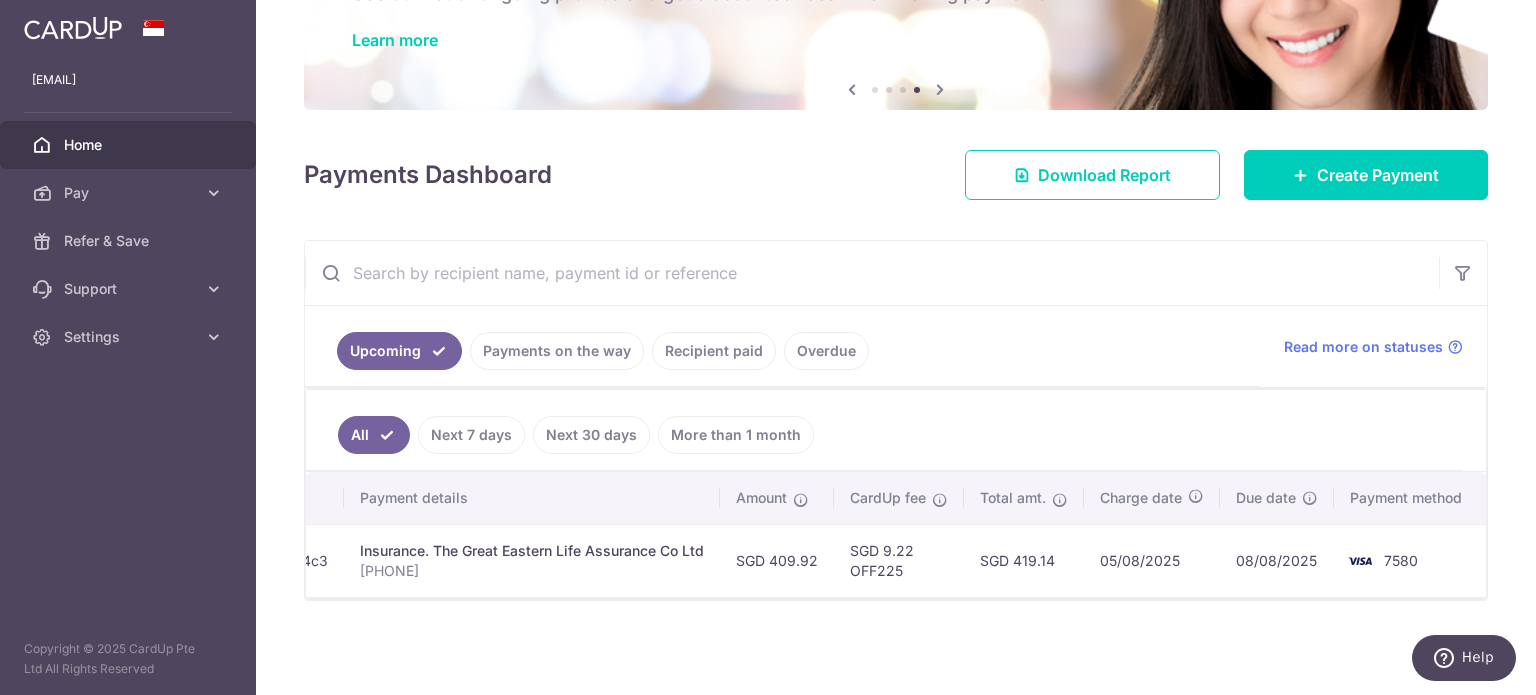 click on "Recipient paid" at bounding box center (714, 351) 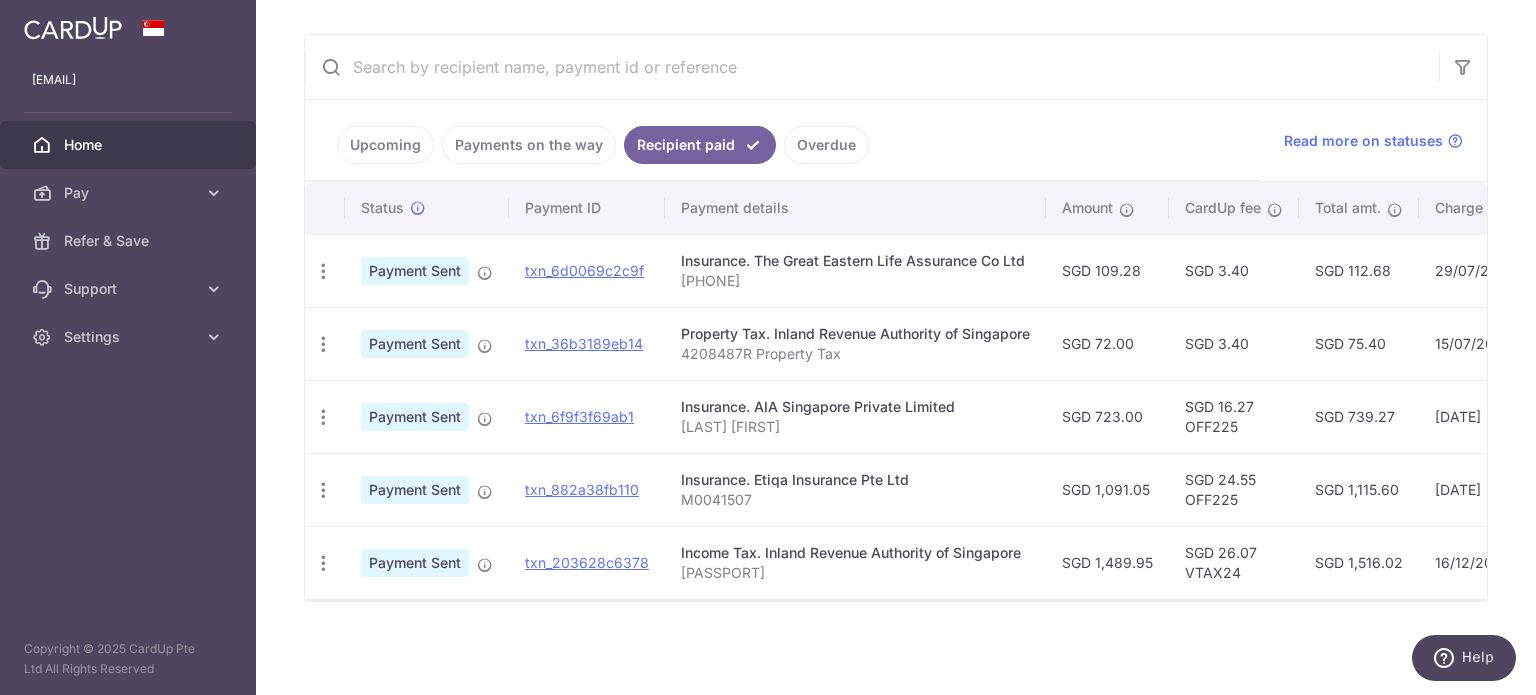 scroll, scrollTop: 353, scrollLeft: 0, axis: vertical 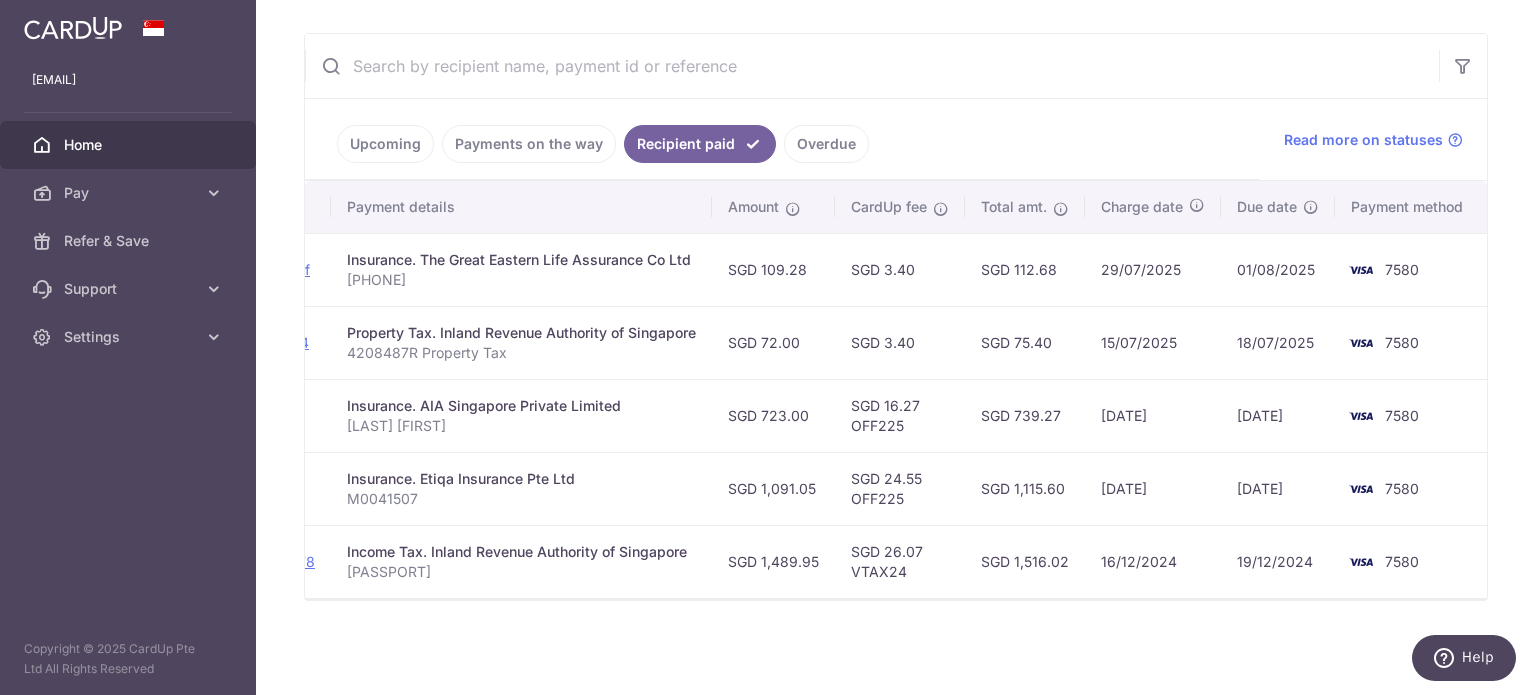 click on "Upcoming" at bounding box center [385, 144] 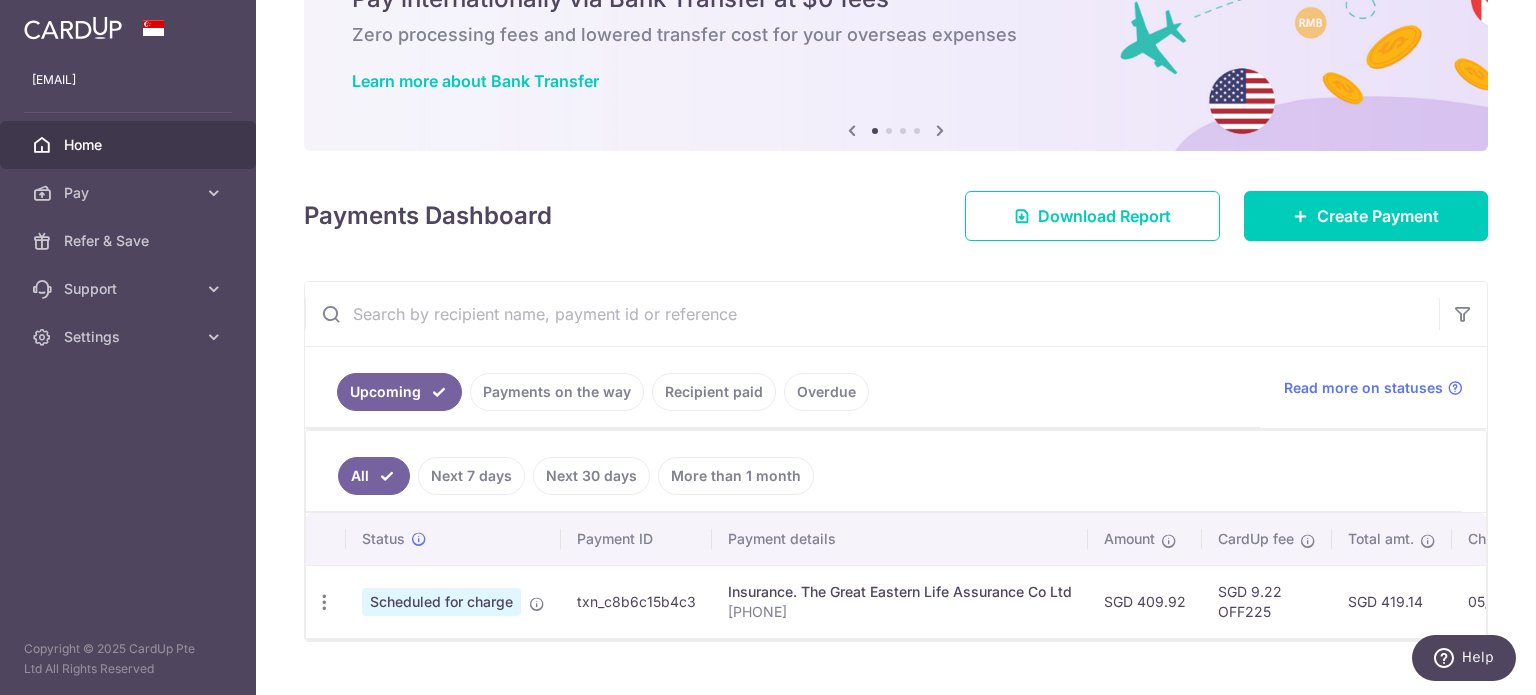 scroll, scrollTop: 152, scrollLeft: 0, axis: vertical 